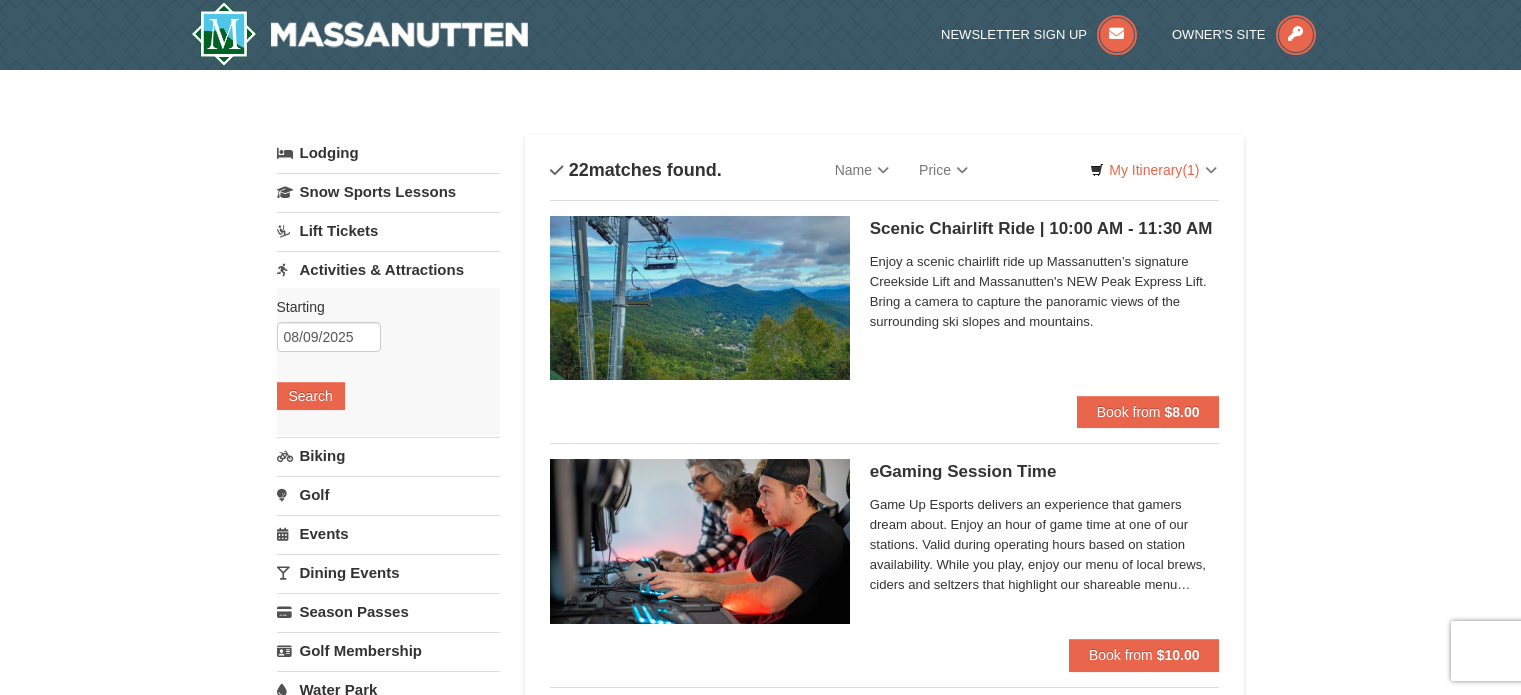 scroll, scrollTop: 0, scrollLeft: 0, axis: both 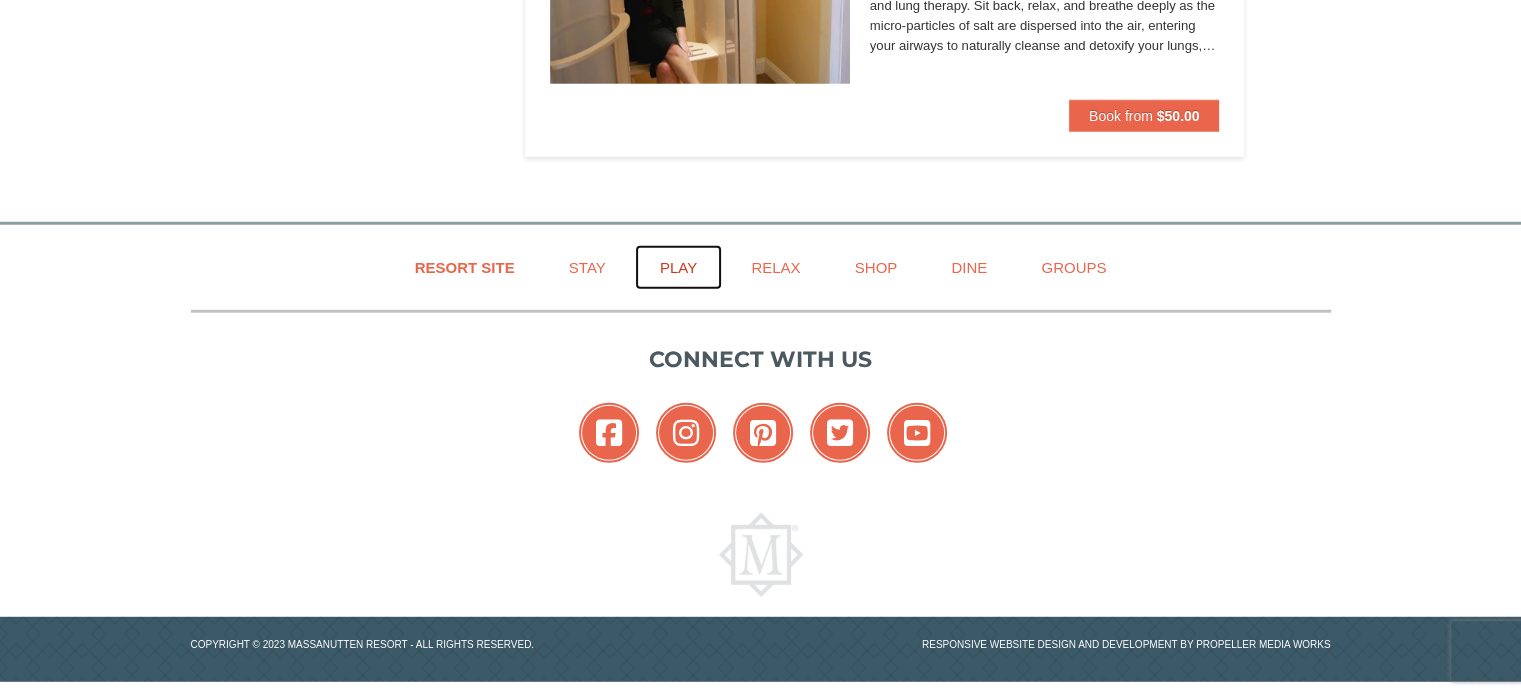 click on "Play" at bounding box center (678, 267) 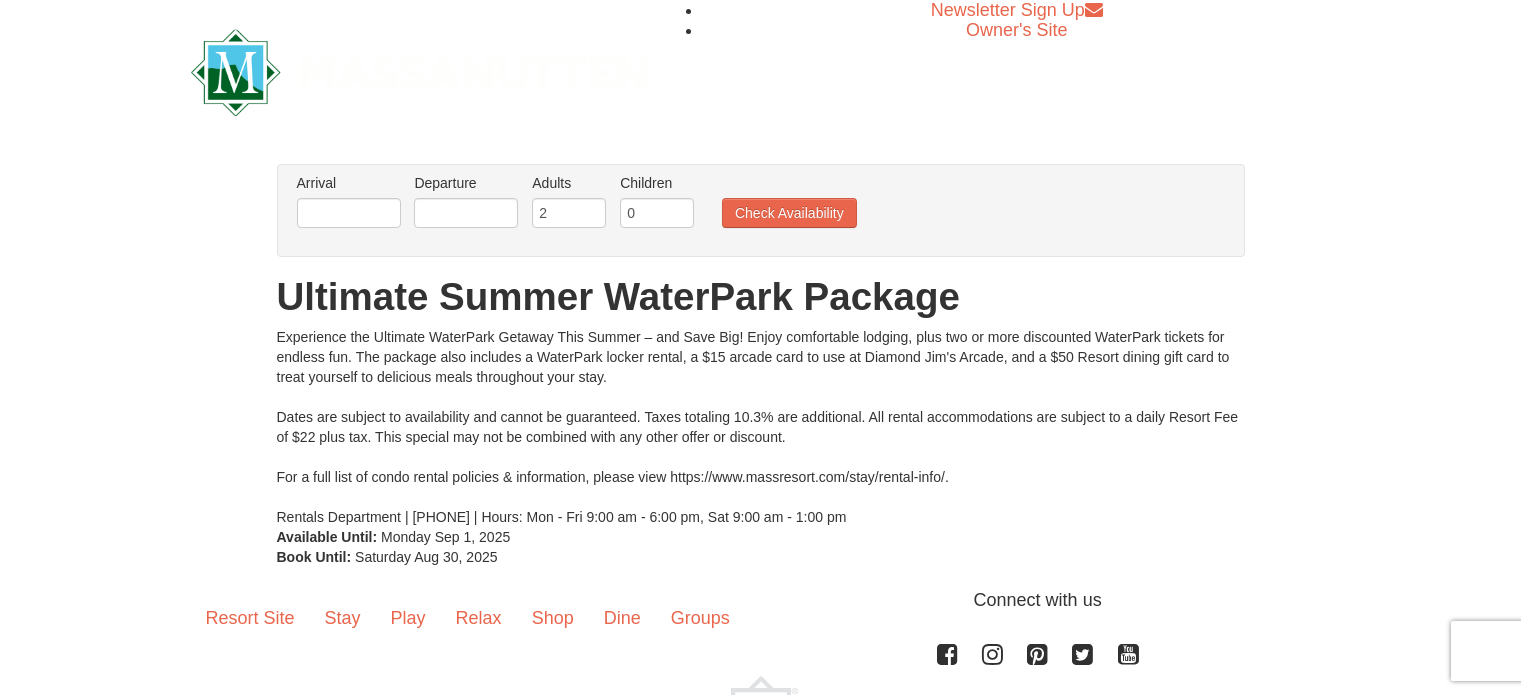 scroll, scrollTop: 0, scrollLeft: 0, axis: both 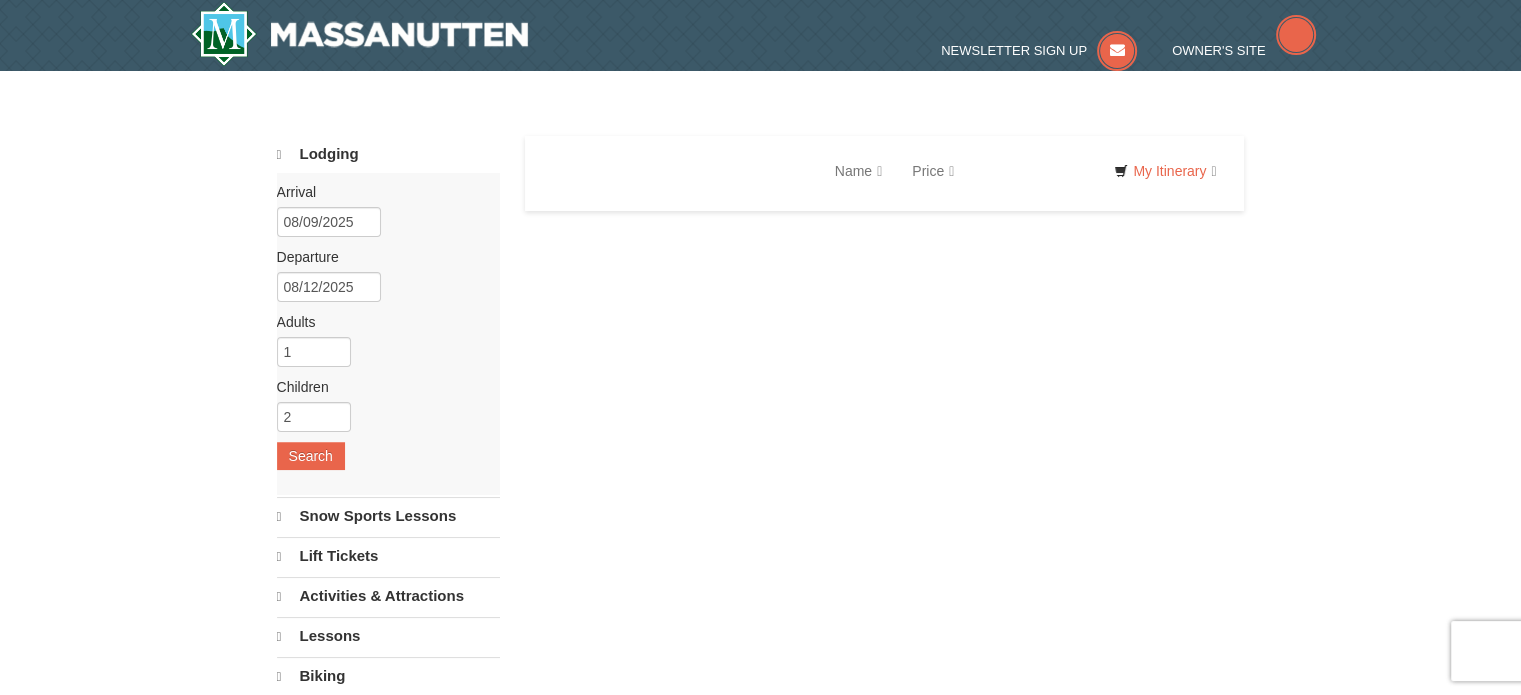 select on "8" 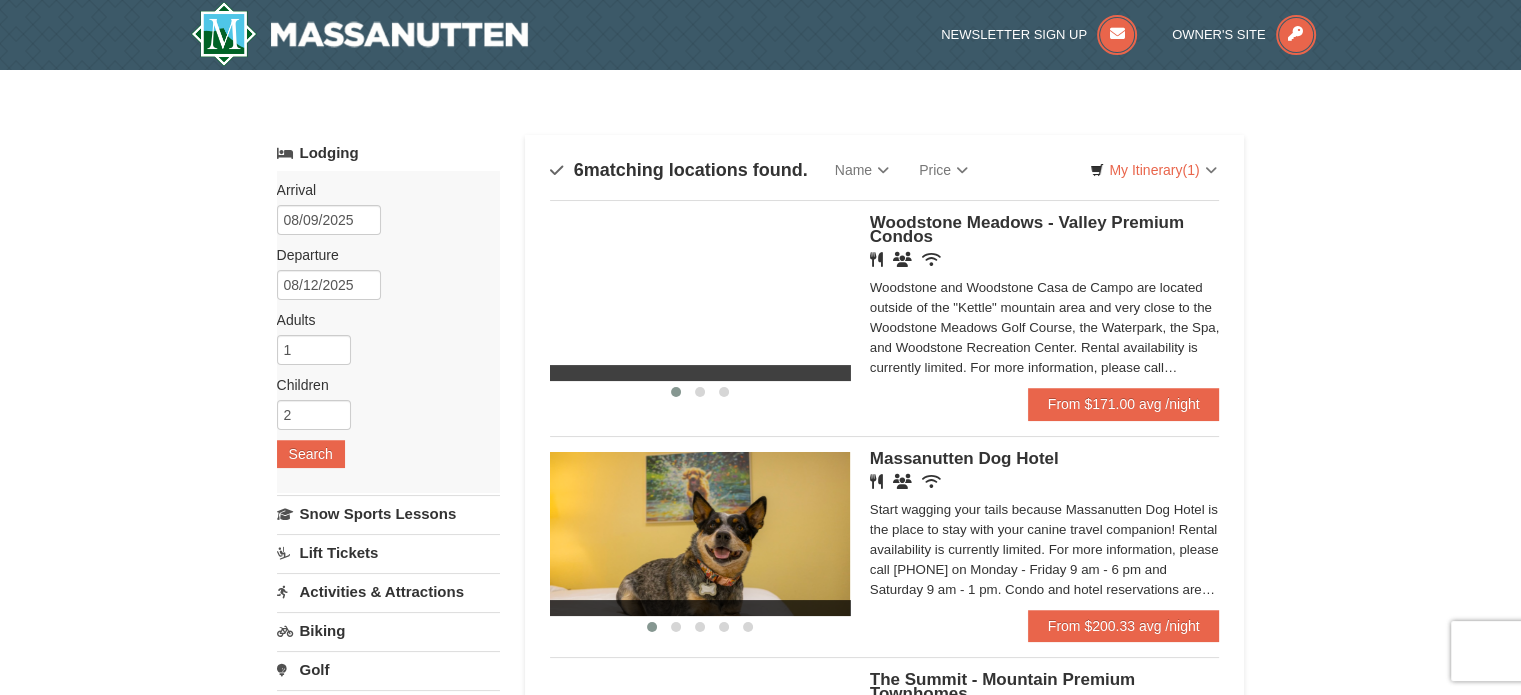 scroll, scrollTop: 0, scrollLeft: 0, axis: both 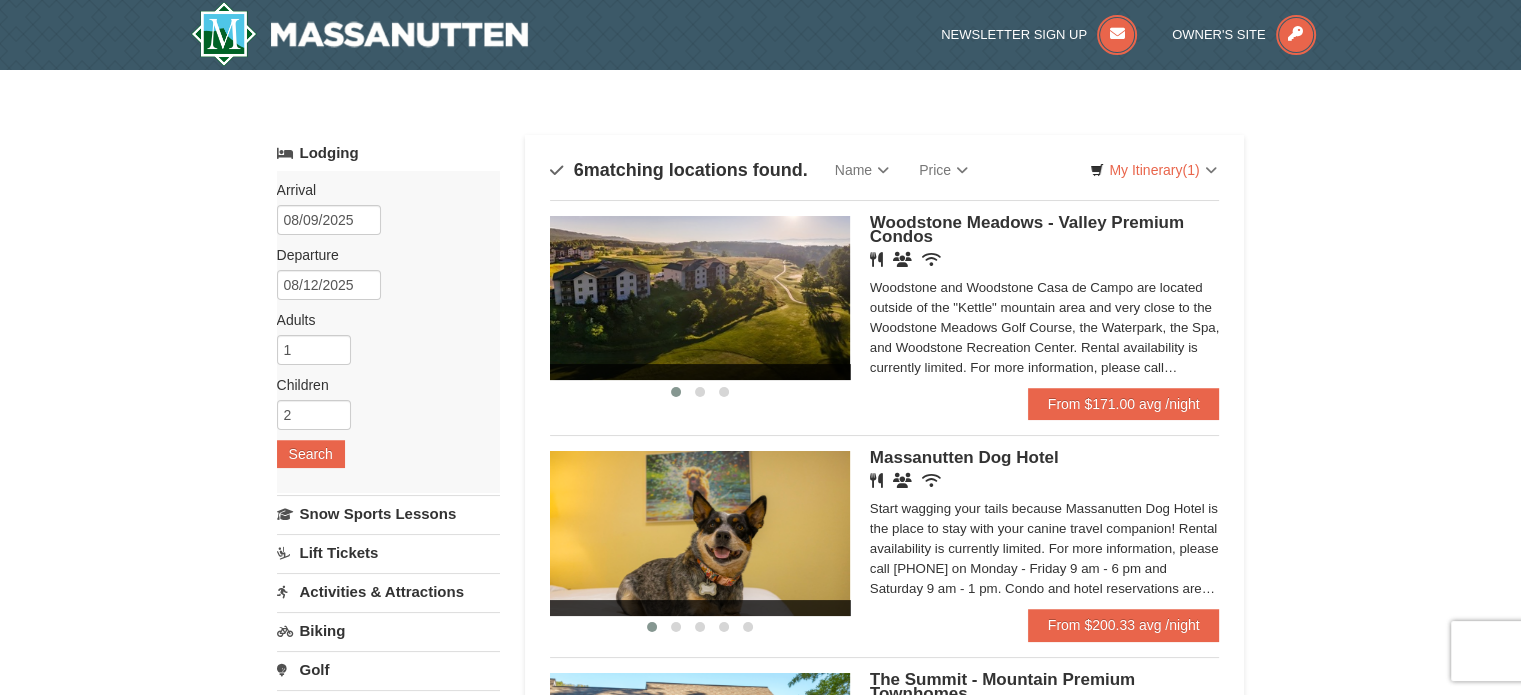click on "×
Categories
Map
List
Filter
My Itinerary (1)
Check Out Now
Water Park Pass.
$48.00
Massanutten Indoor/Outdoor WaterPark
WaterPark Admission Under 42"- General Admission | 11:30 AM - 7:00 PM
8/9/2025" at bounding box center [760, 840] 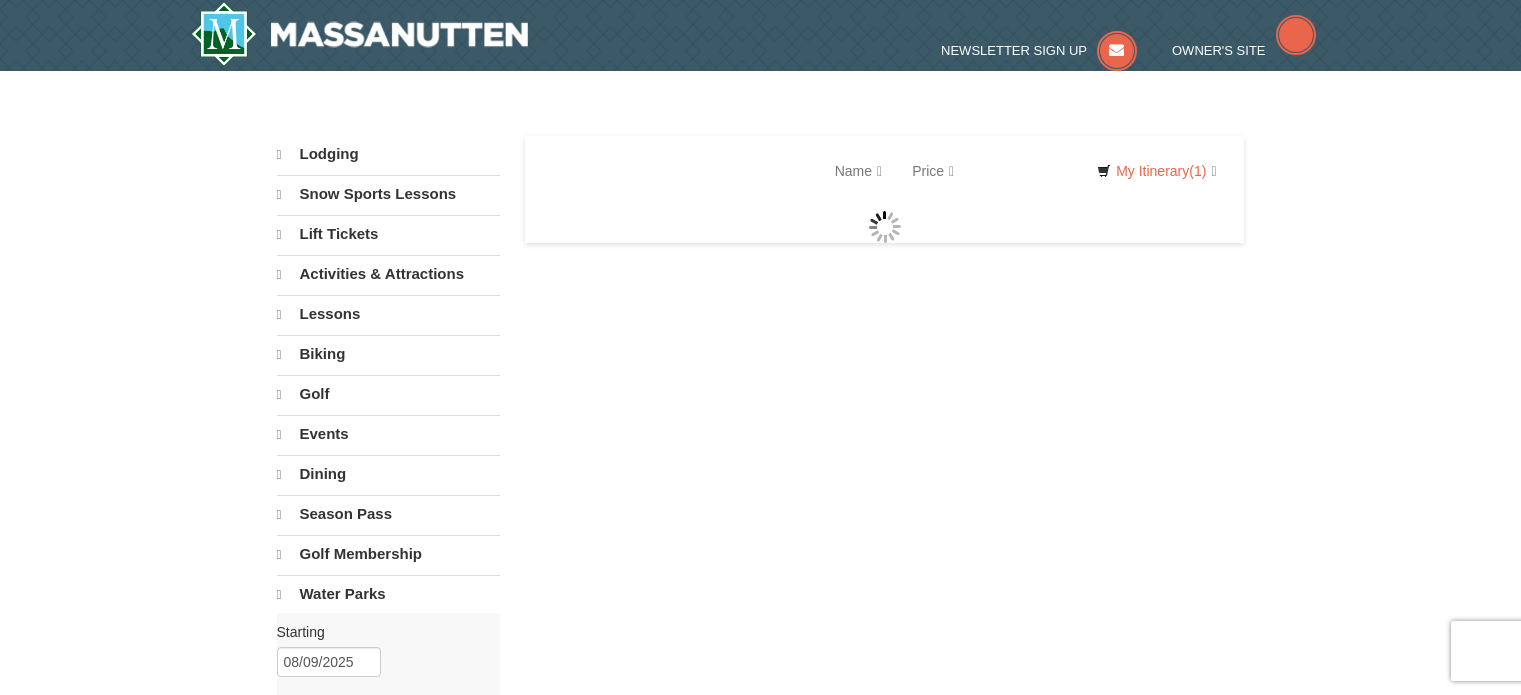 scroll, scrollTop: 0, scrollLeft: 0, axis: both 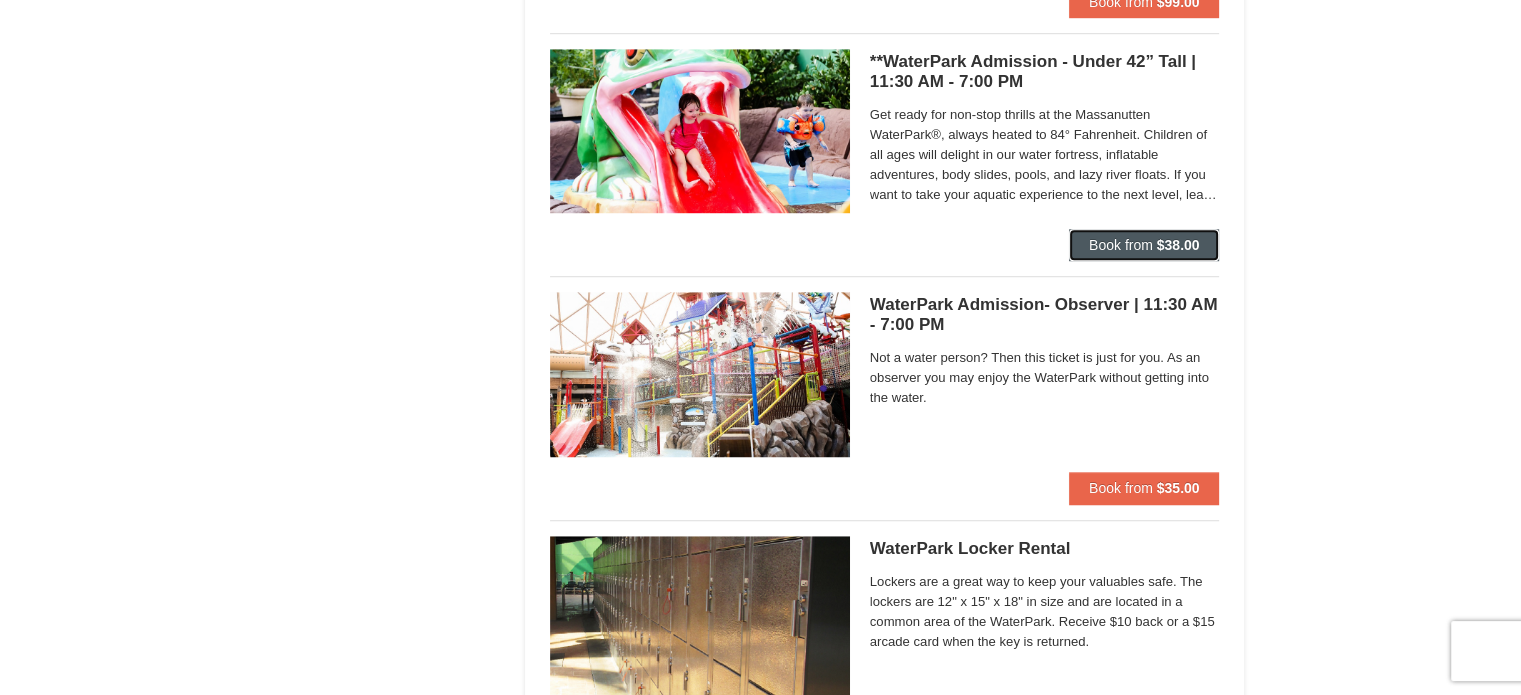 click on "$38.00" at bounding box center [1178, 245] 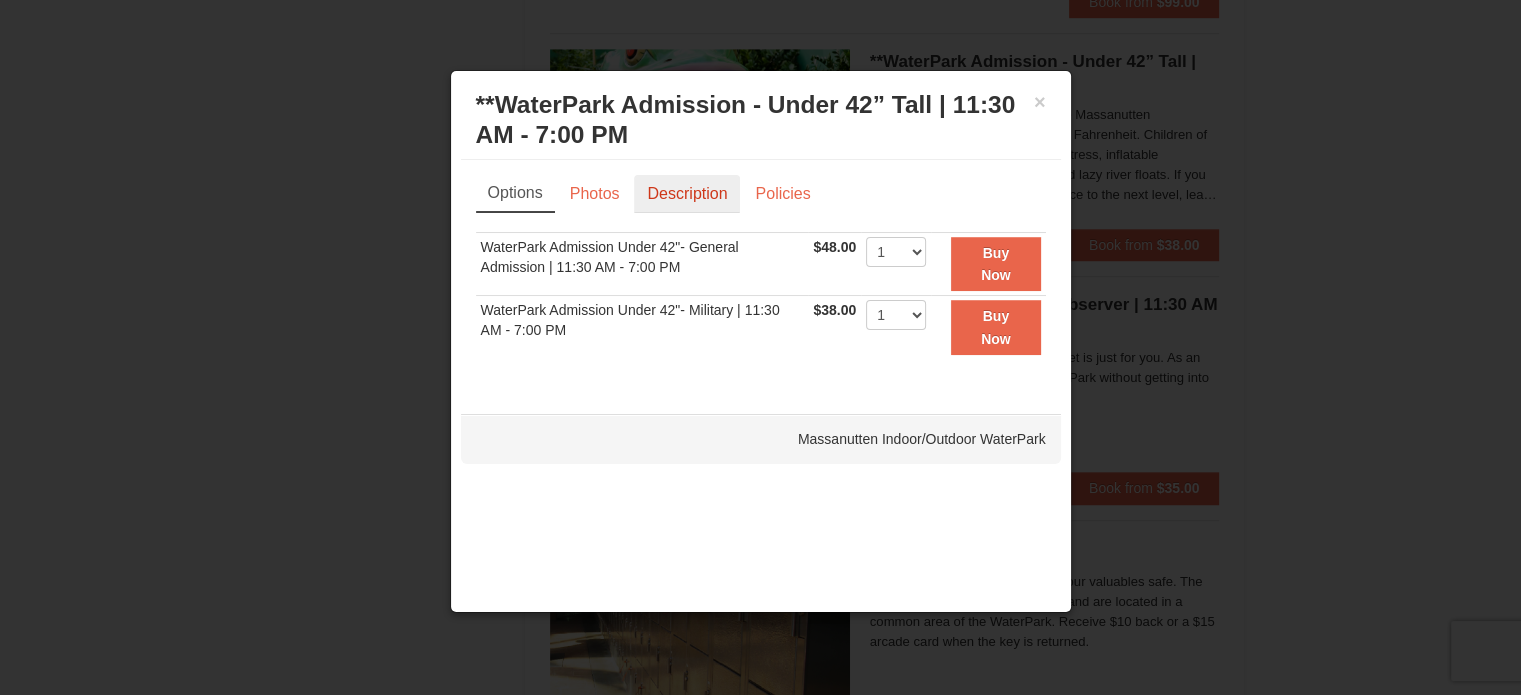 click on "Description" at bounding box center (687, 194) 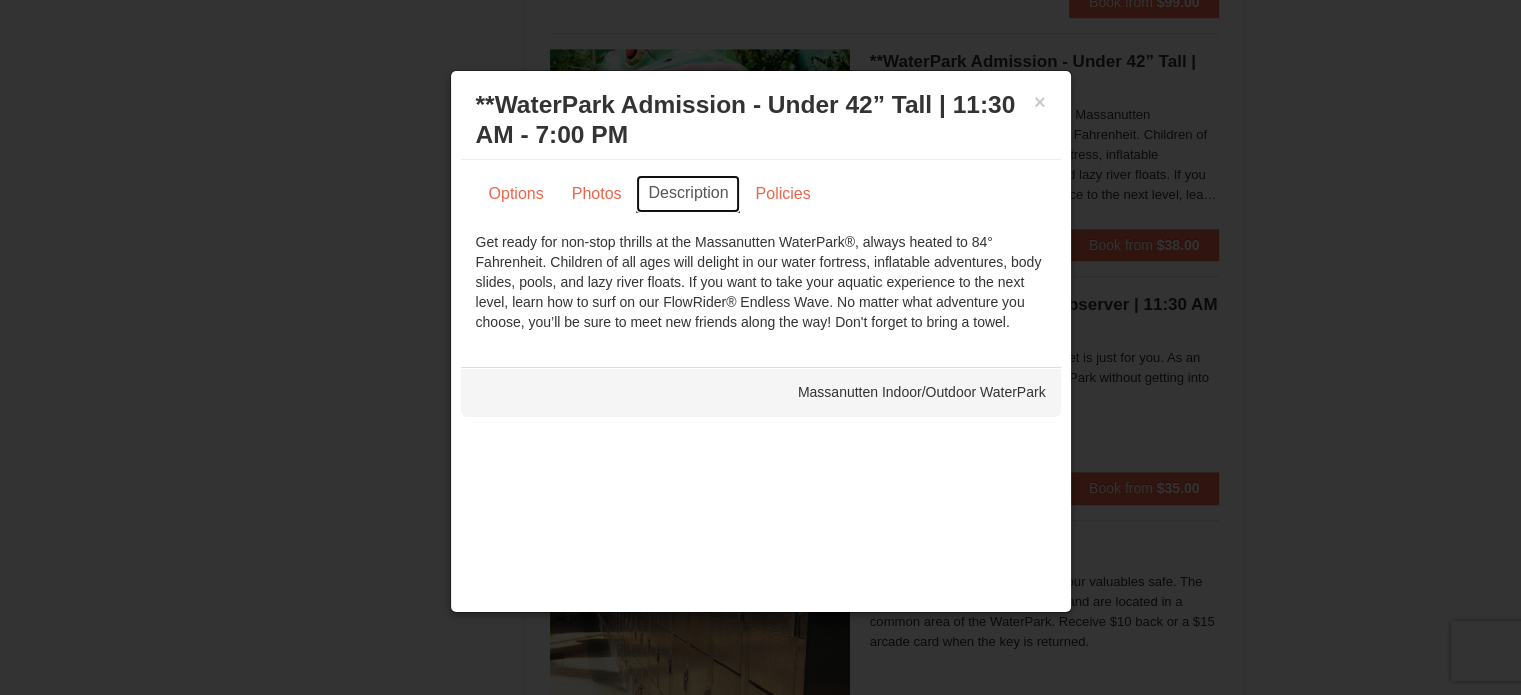 scroll, scrollTop: 776, scrollLeft: 0, axis: vertical 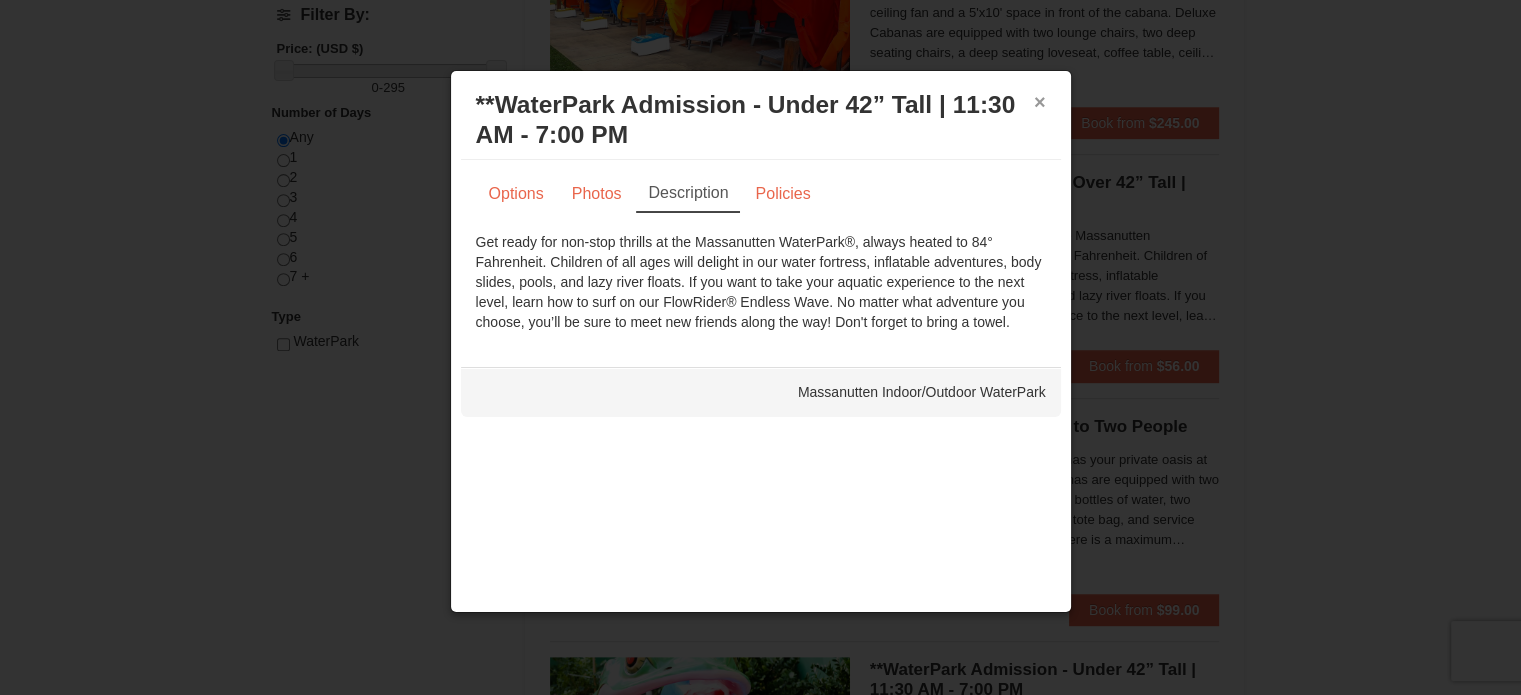 click on "×" at bounding box center [1040, 102] 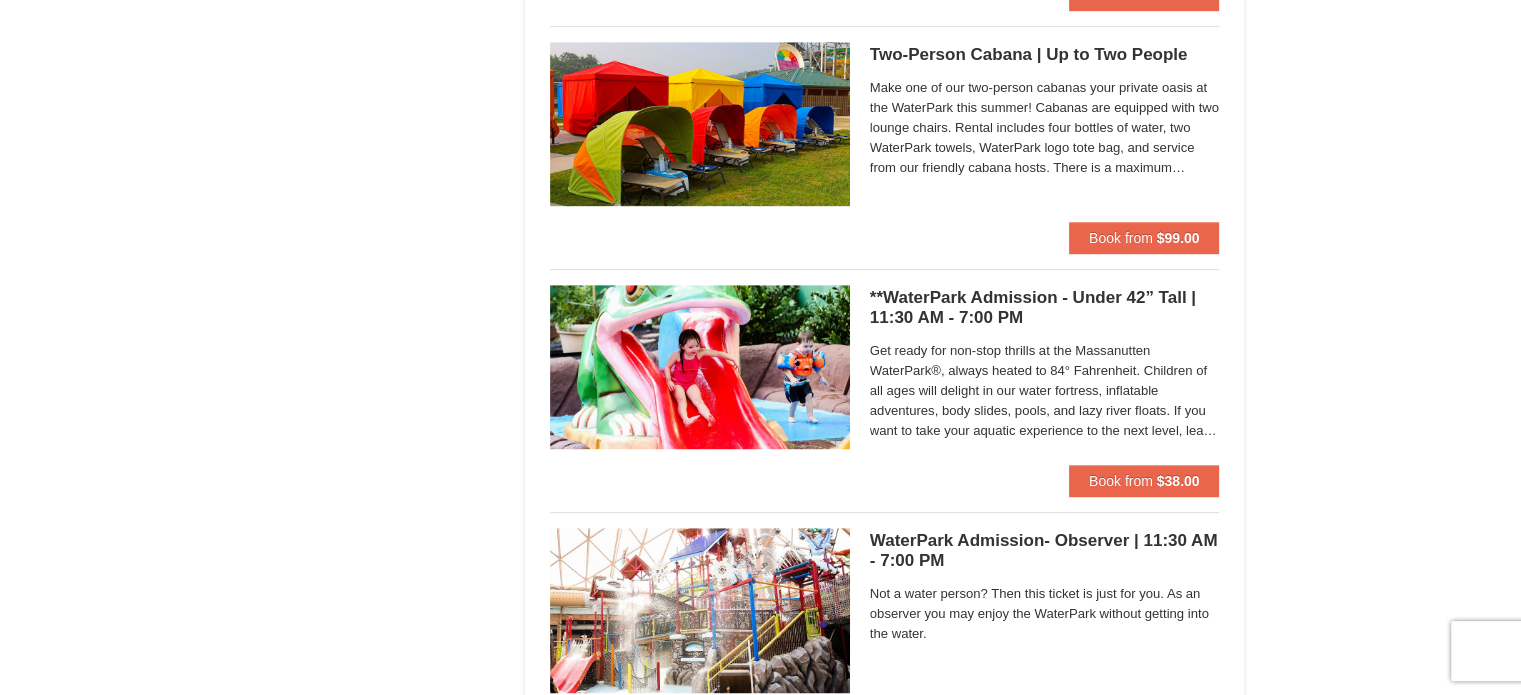 scroll, scrollTop: 1155, scrollLeft: 0, axis: vertical 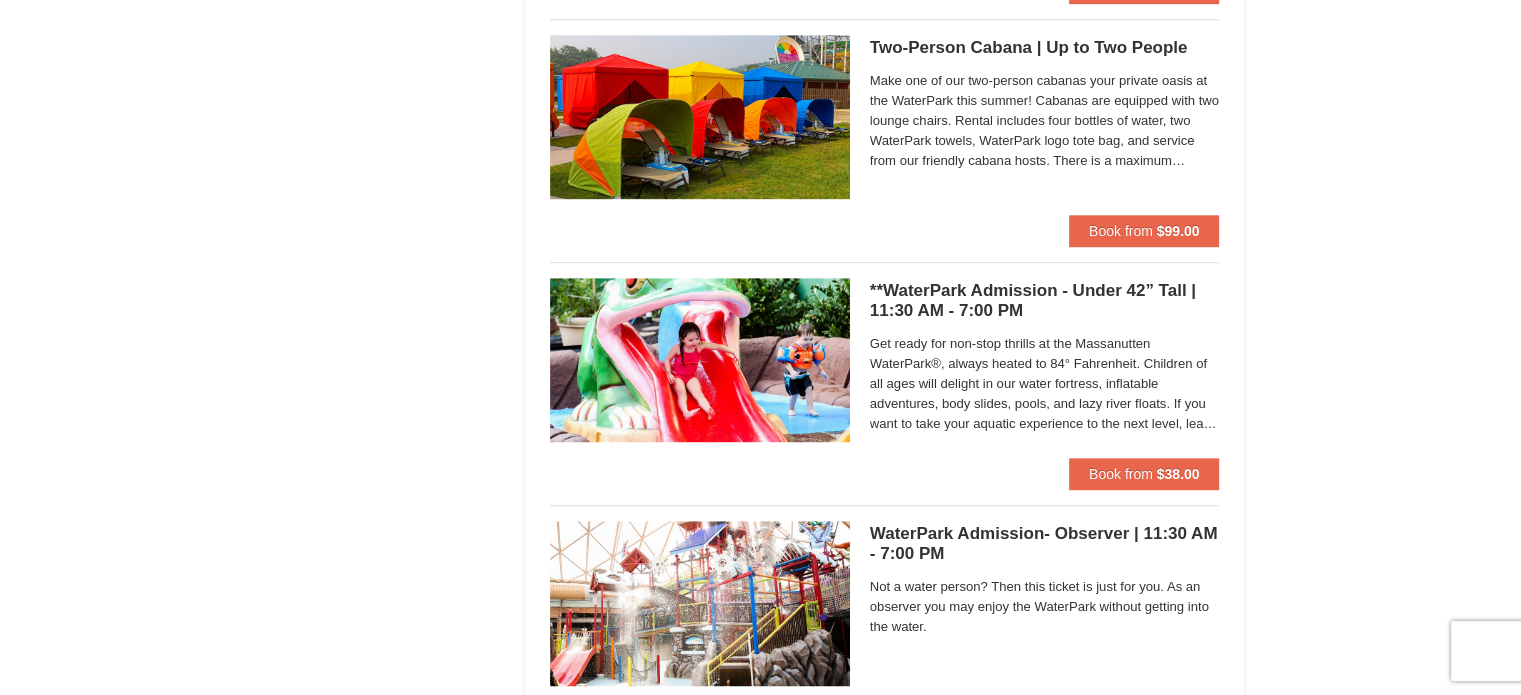 click on "**WaterPark Admission - Under 42” Tall | 11:30 AM - 7:00 PM  Massanutten Indoor/Outdoor WaterPark" at bounding box center (1045, 301) 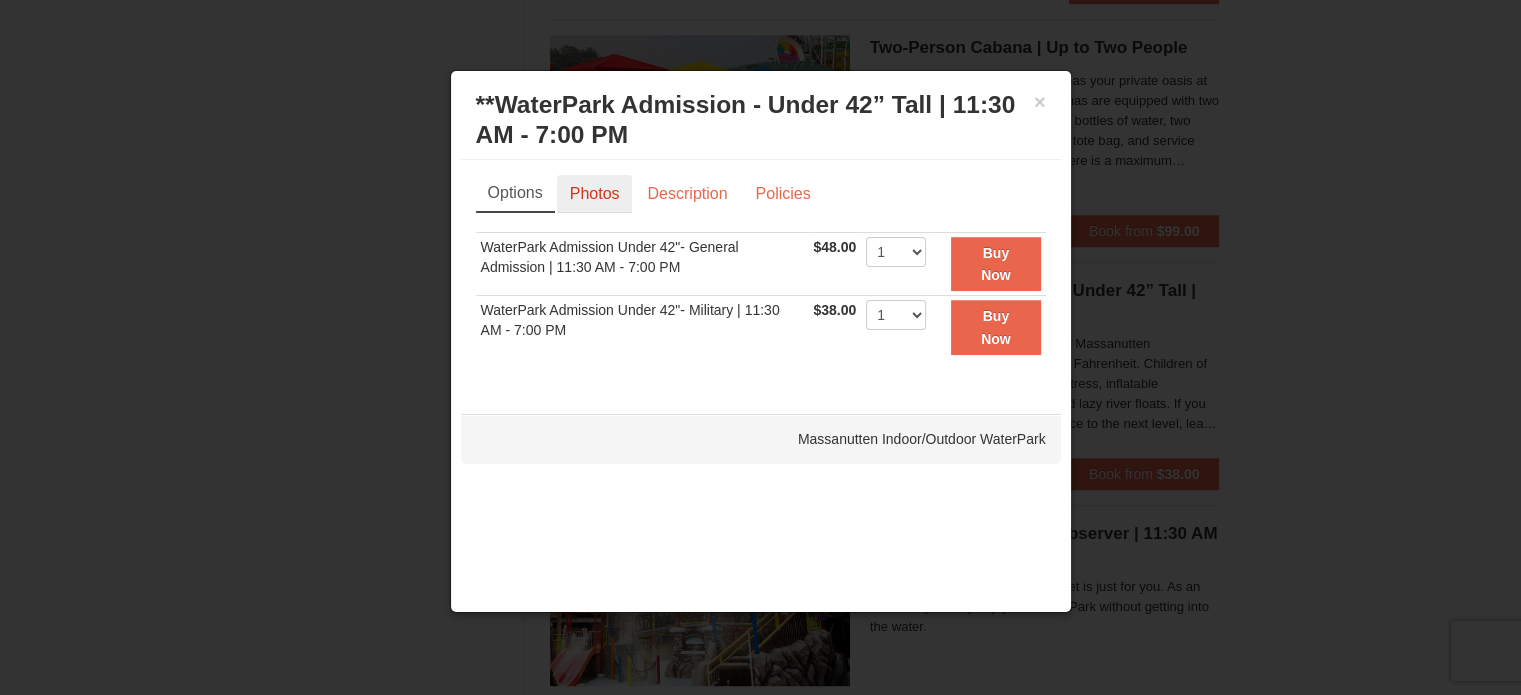 click on "Photos" at bounding box center [595, 194] 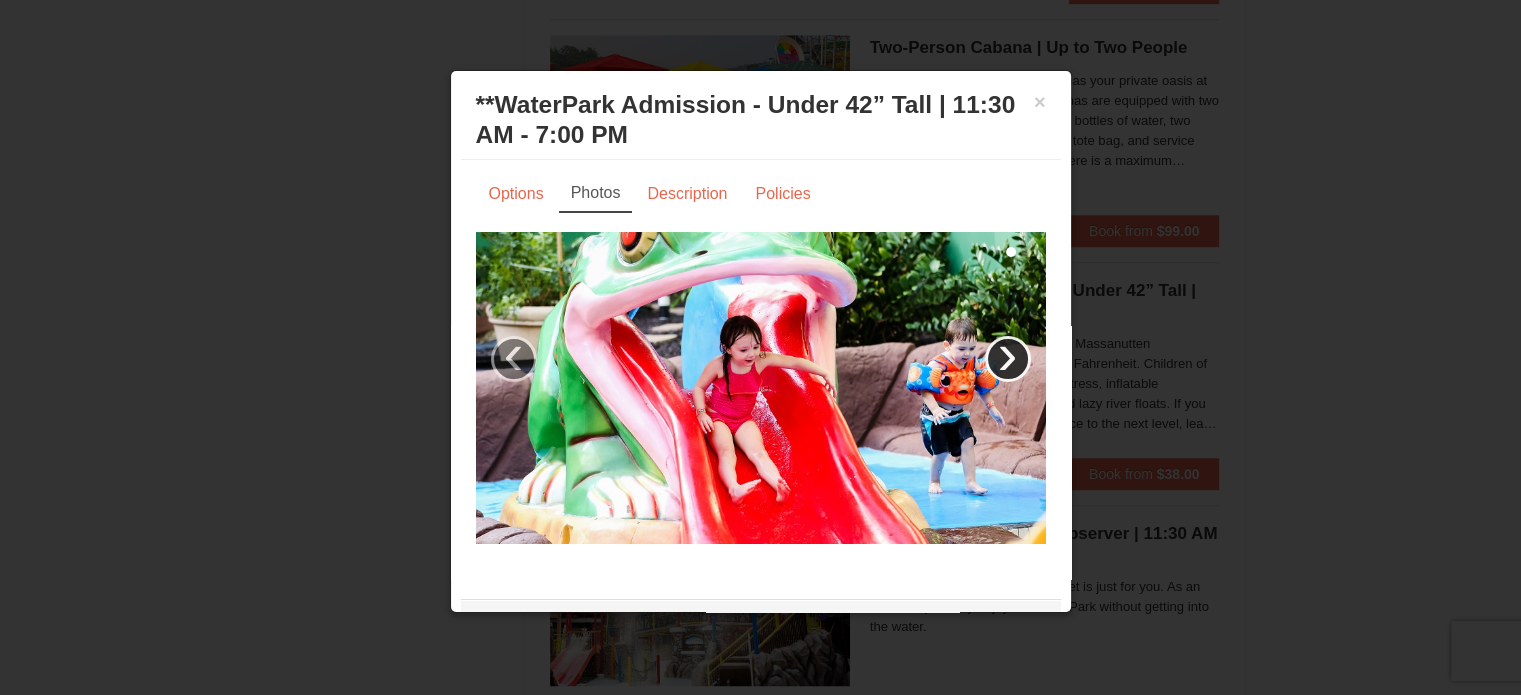 click on "›" at bounding box center (1008, 359) 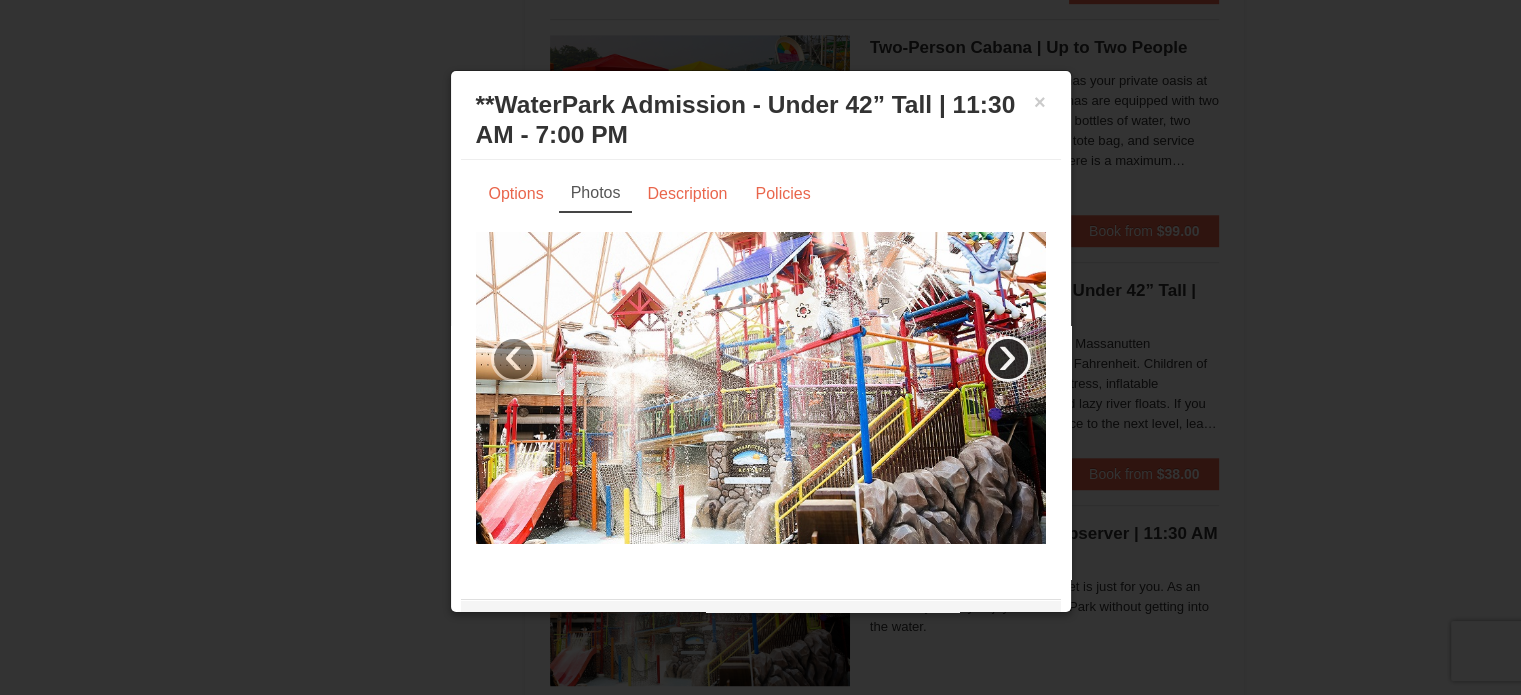 click on "›" at bounding box center (1008, 359) 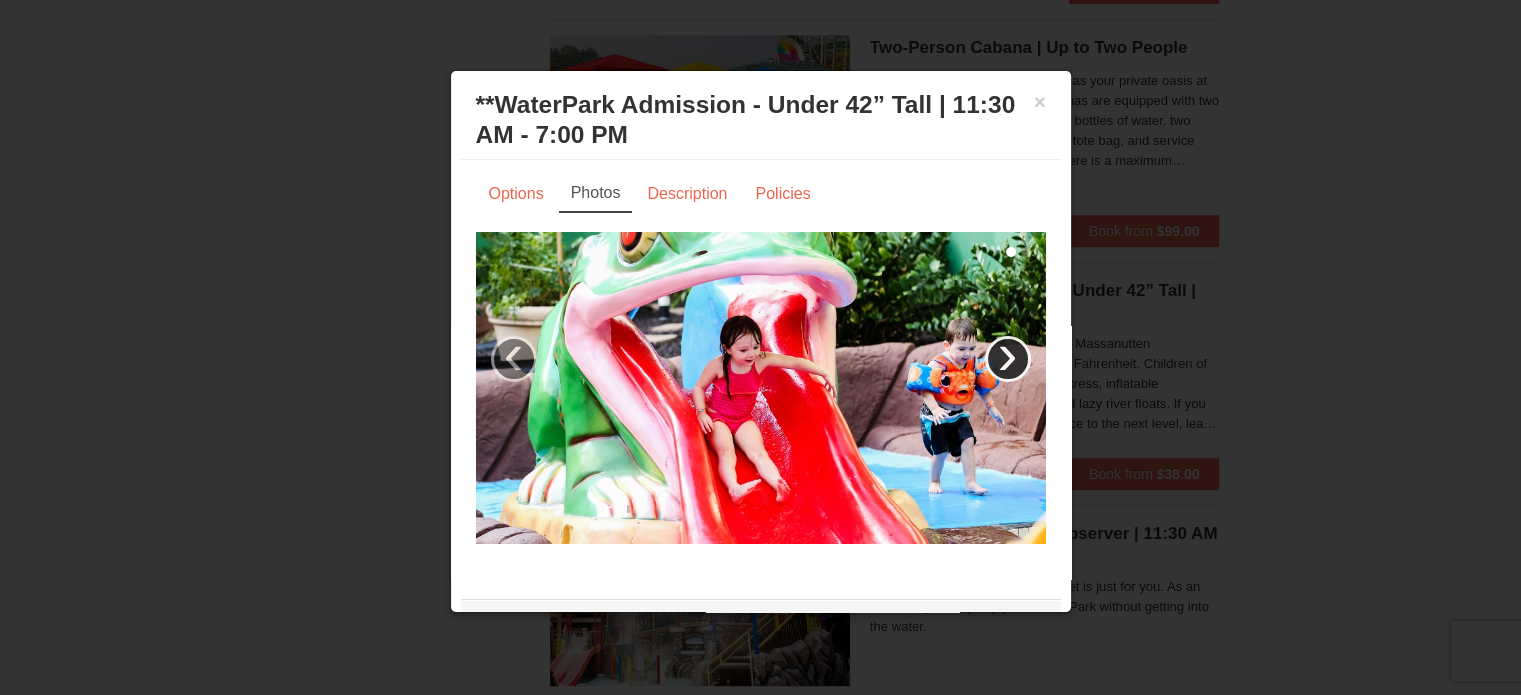 click on "›" at bounding box center (1008, 359) 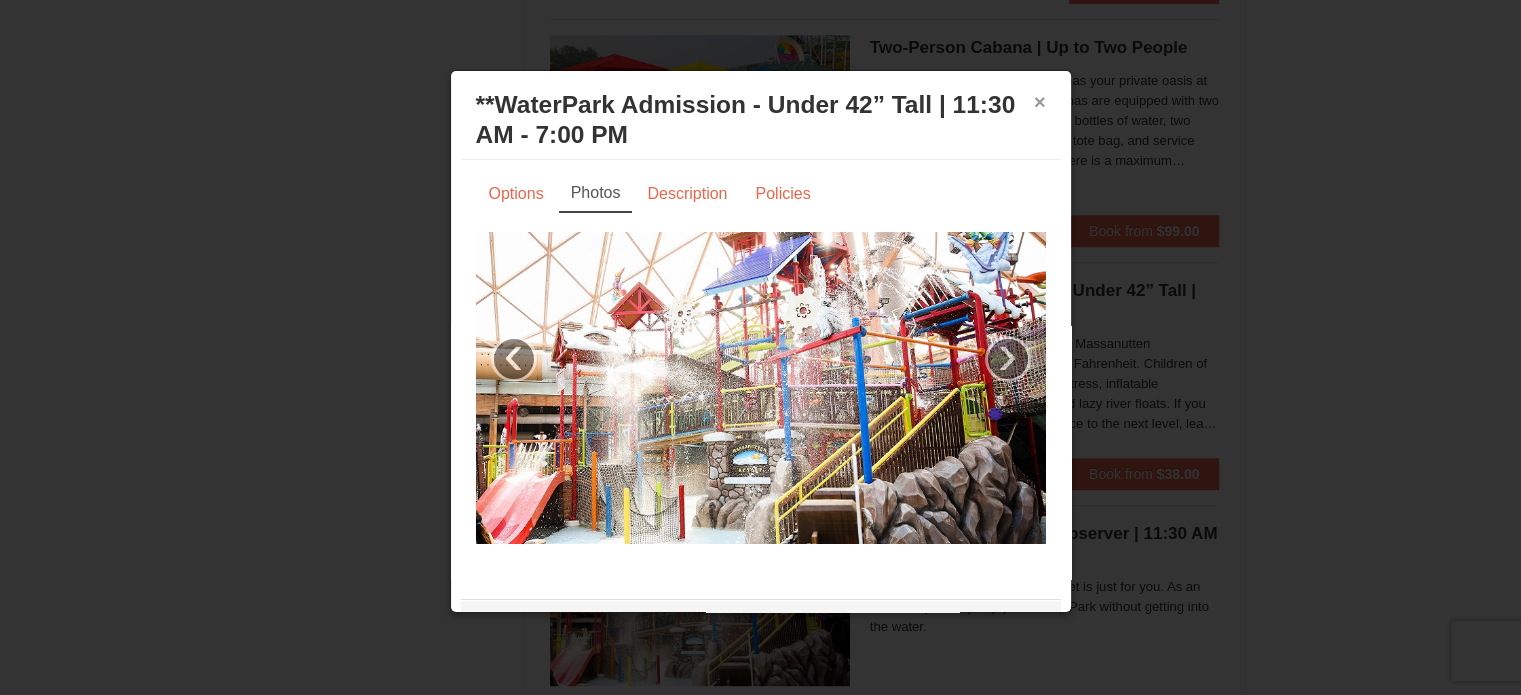 click on "×" at bounding box center [1040, 102] 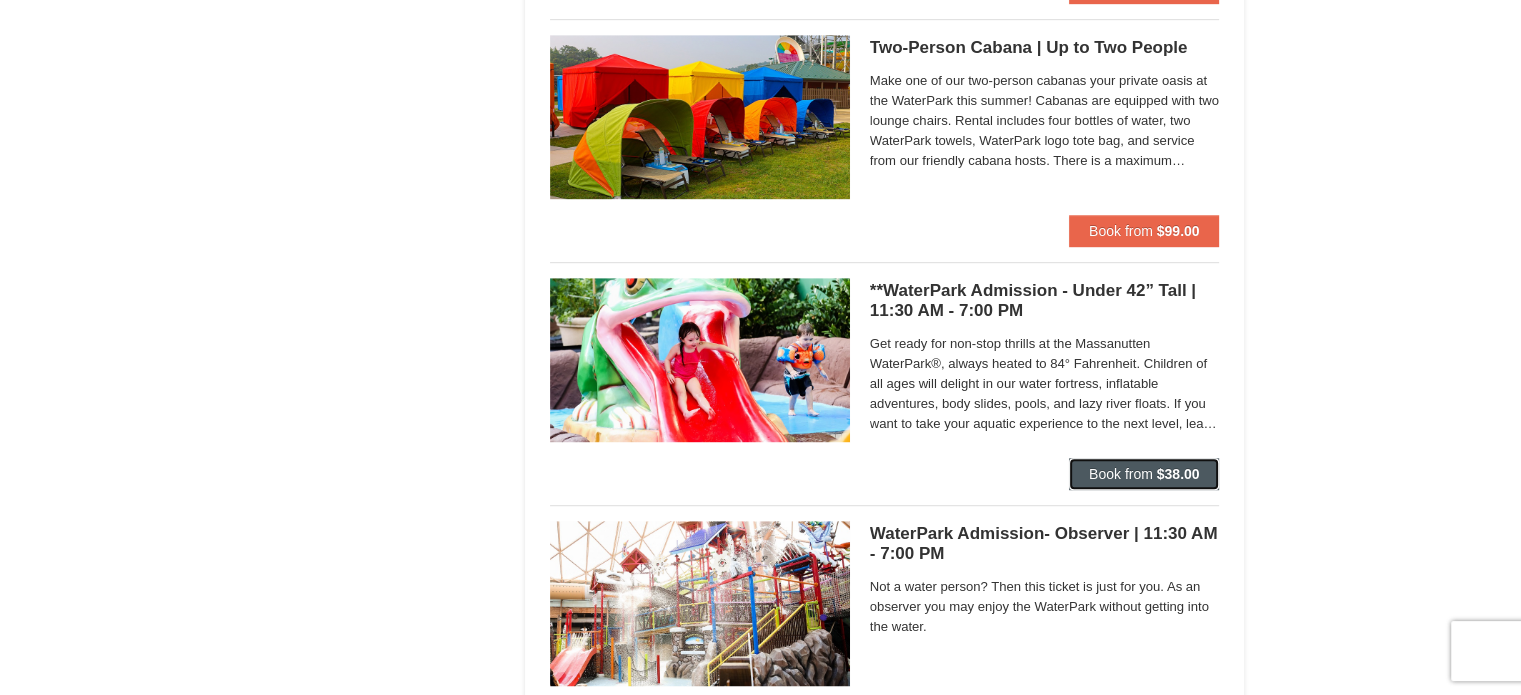 click on "Book from   $38.00" at bounding box center [1144, 474] 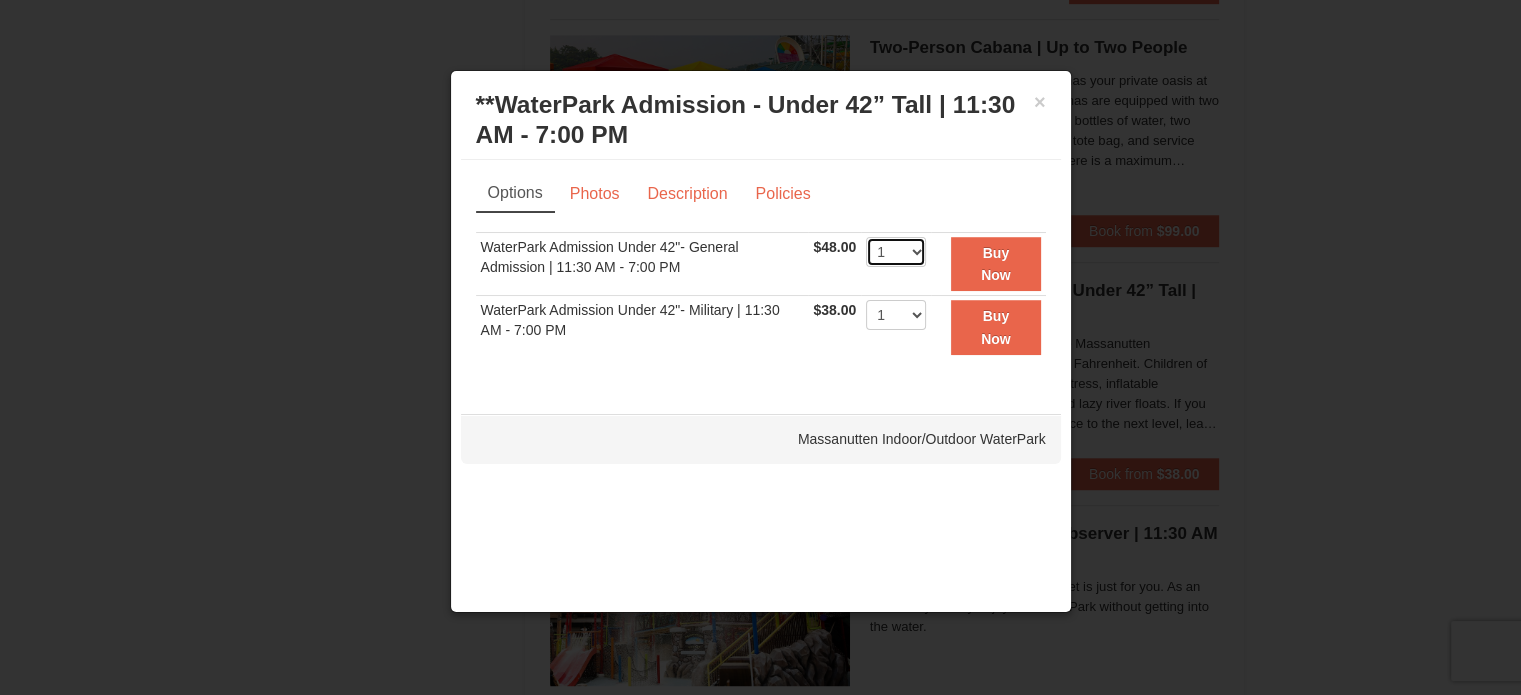 click on "1
2
3
4
5
6
7
8
9
10
11
12
13
14
15
16
17
18
19
20
21 22" at bounding box center (896, 252) 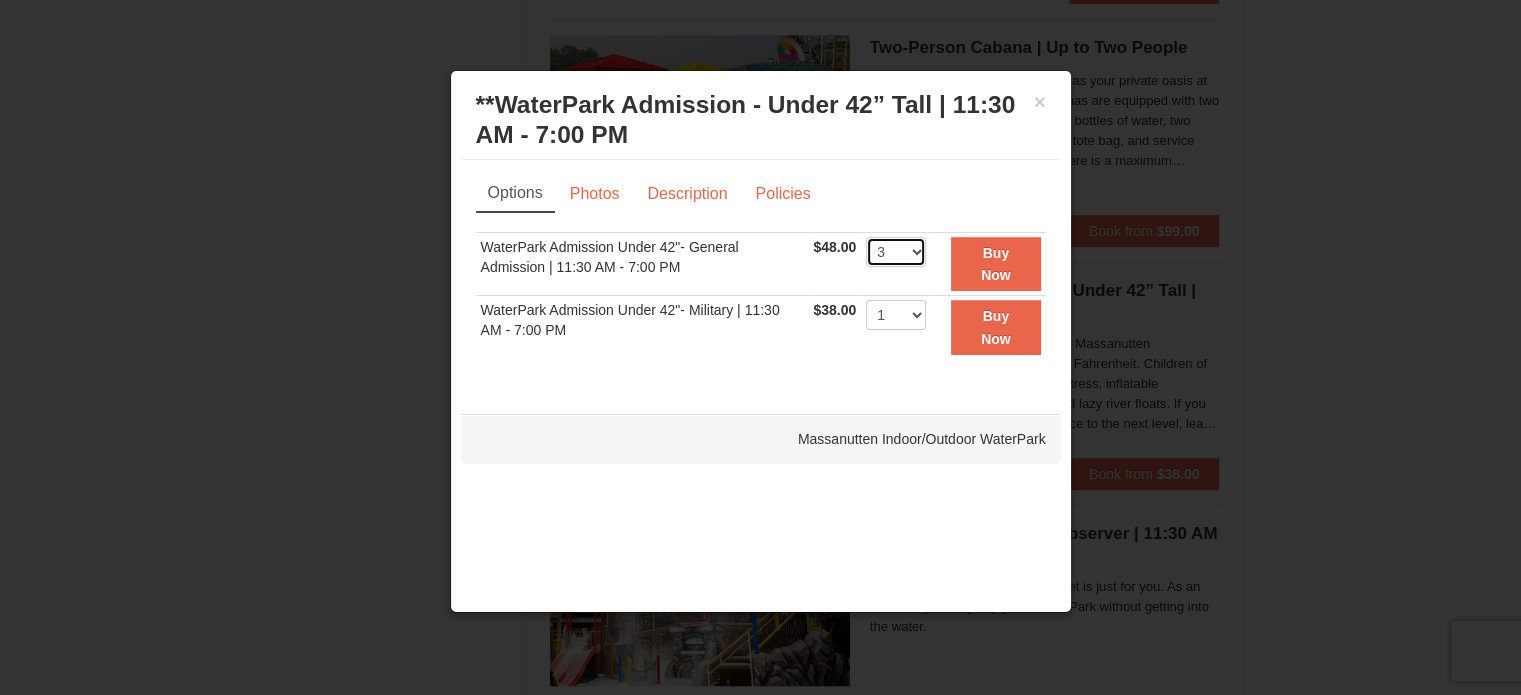 click on "1
2
3
4
5
6
7
8
9
10
11
12
13
14
15
16
17
18
19
20
21 22" at bounding box center (896, 252) 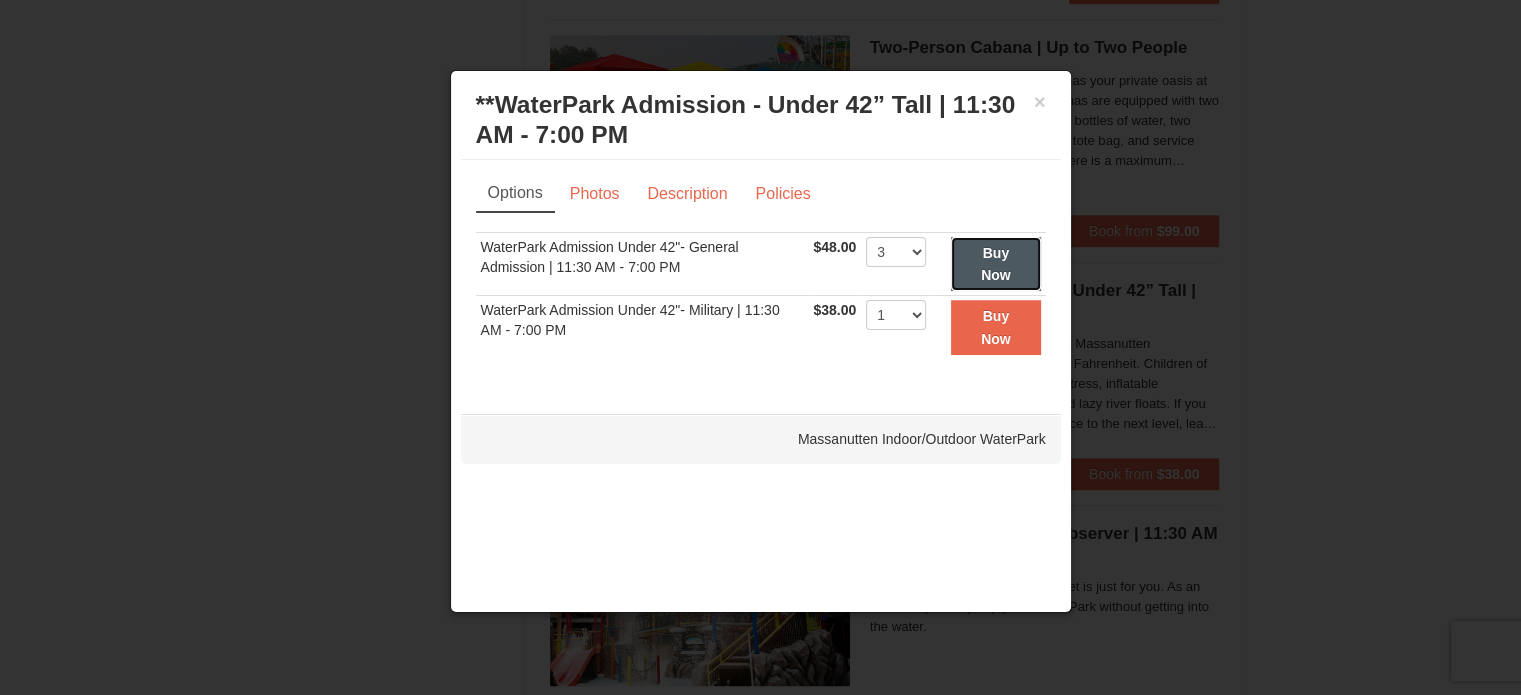 click on "Buy Now" at bounding box center [996, 264] 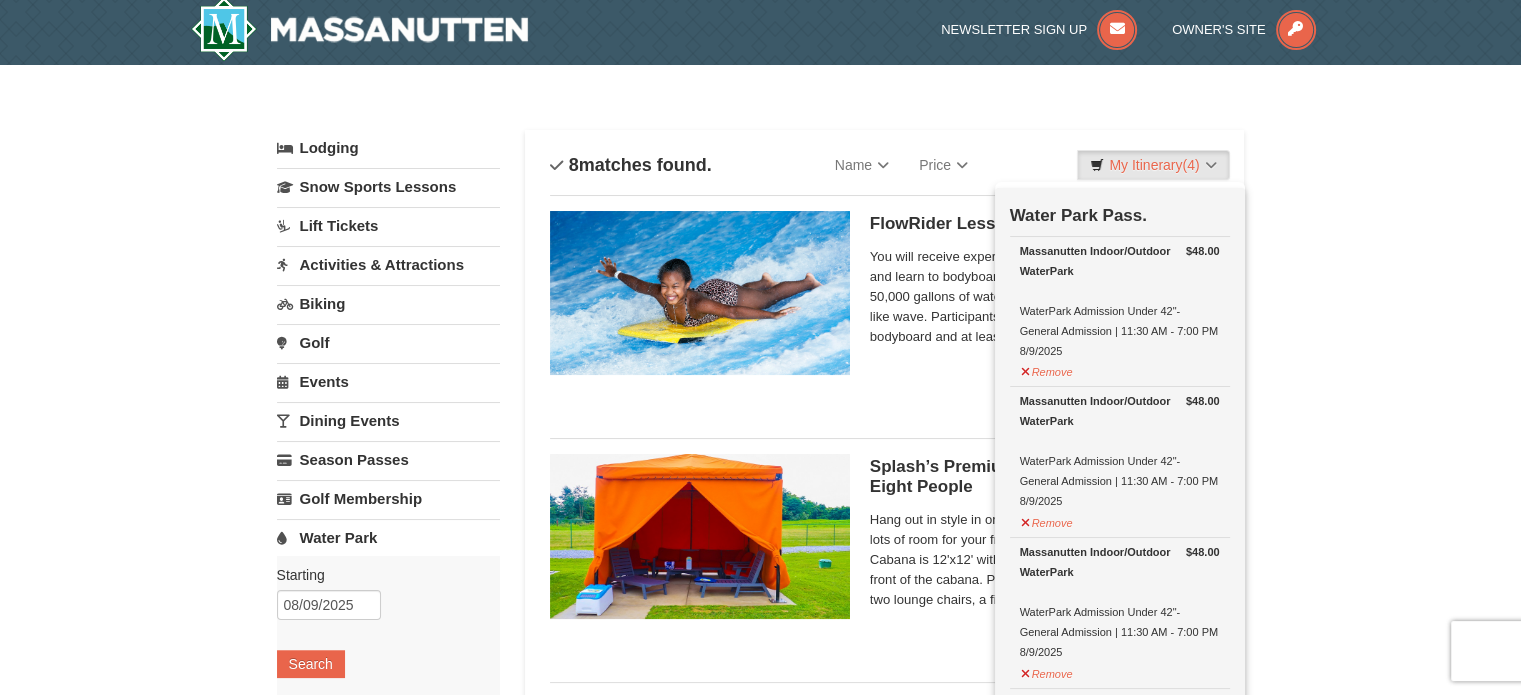 scroll, scrollTop: 6, scrollLeft: 0, axis: vertical 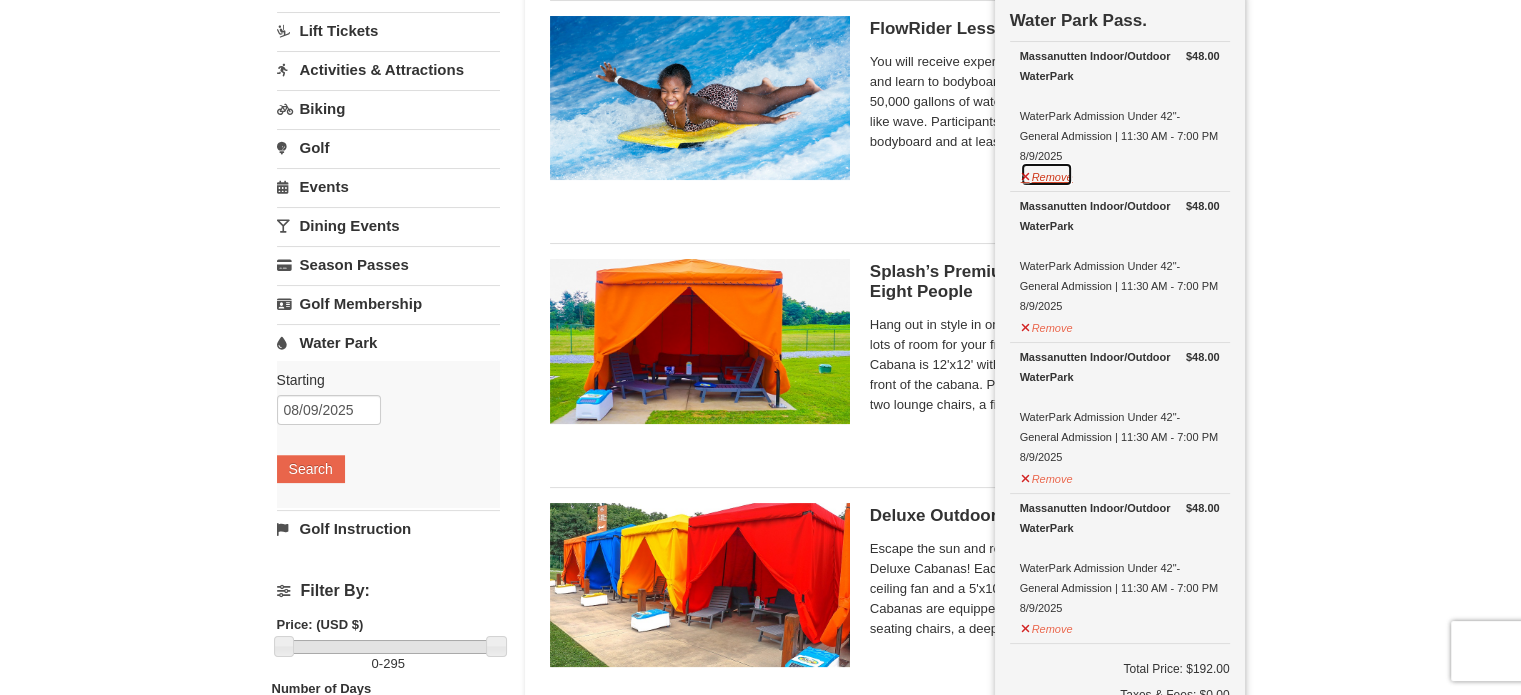 click on "Remove" at bounding box center [1047, 174] 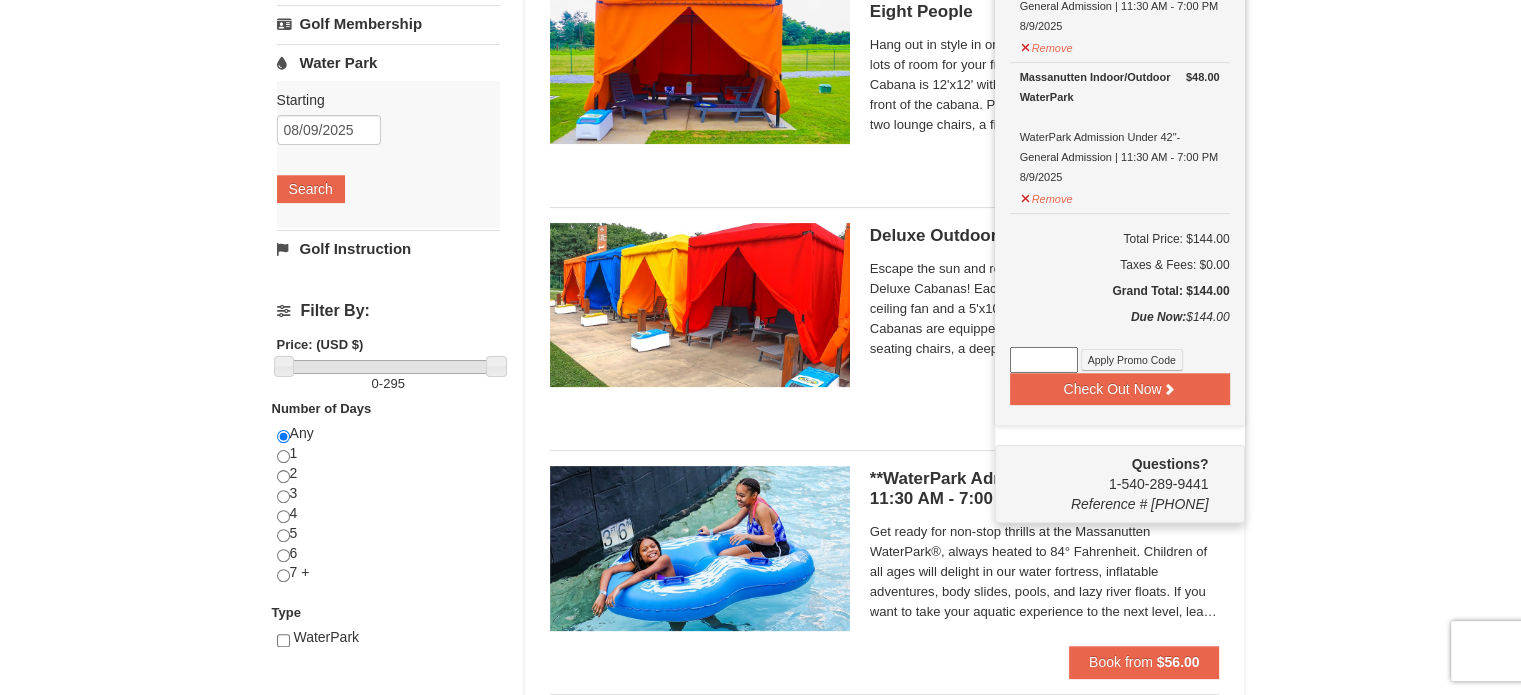 scroll, scrollTop: 490, scrollLeft: 0, axis: vertical 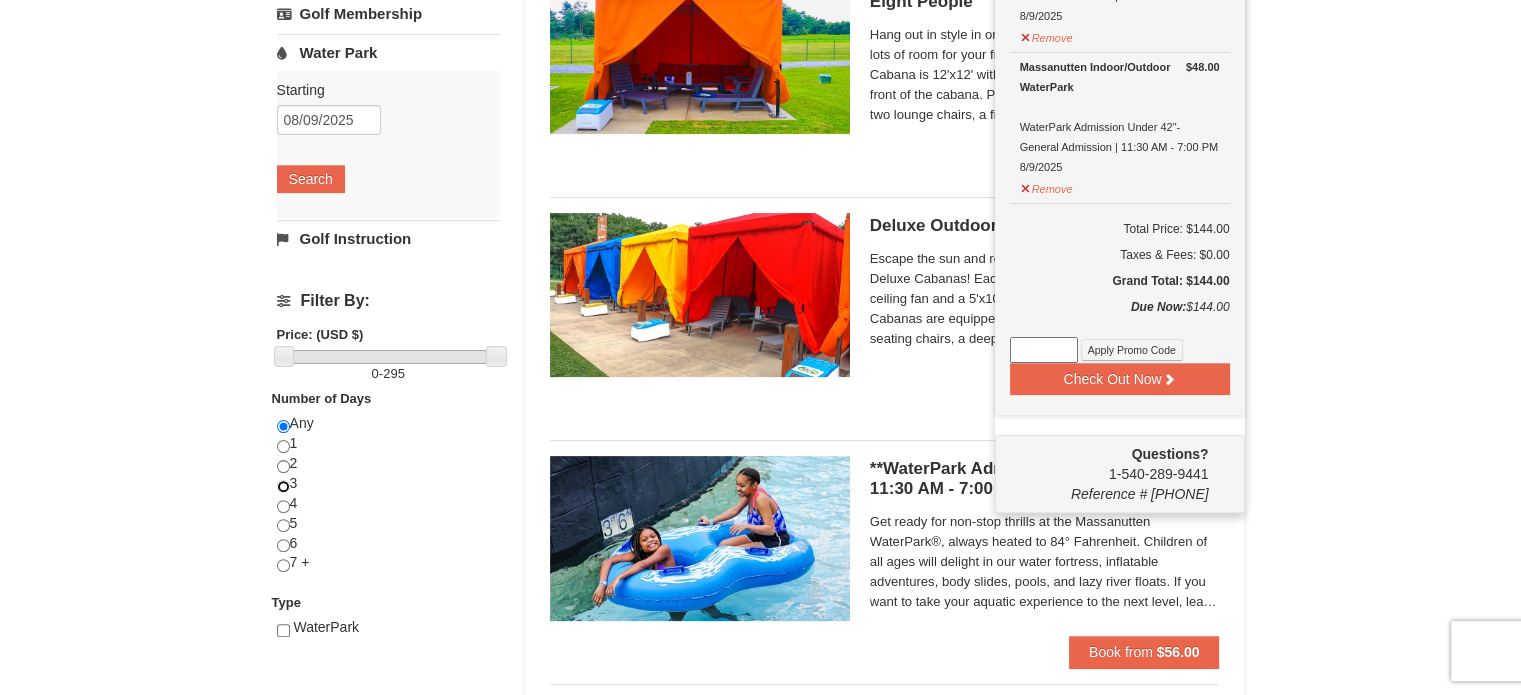 click at bounding box center (283, 486) 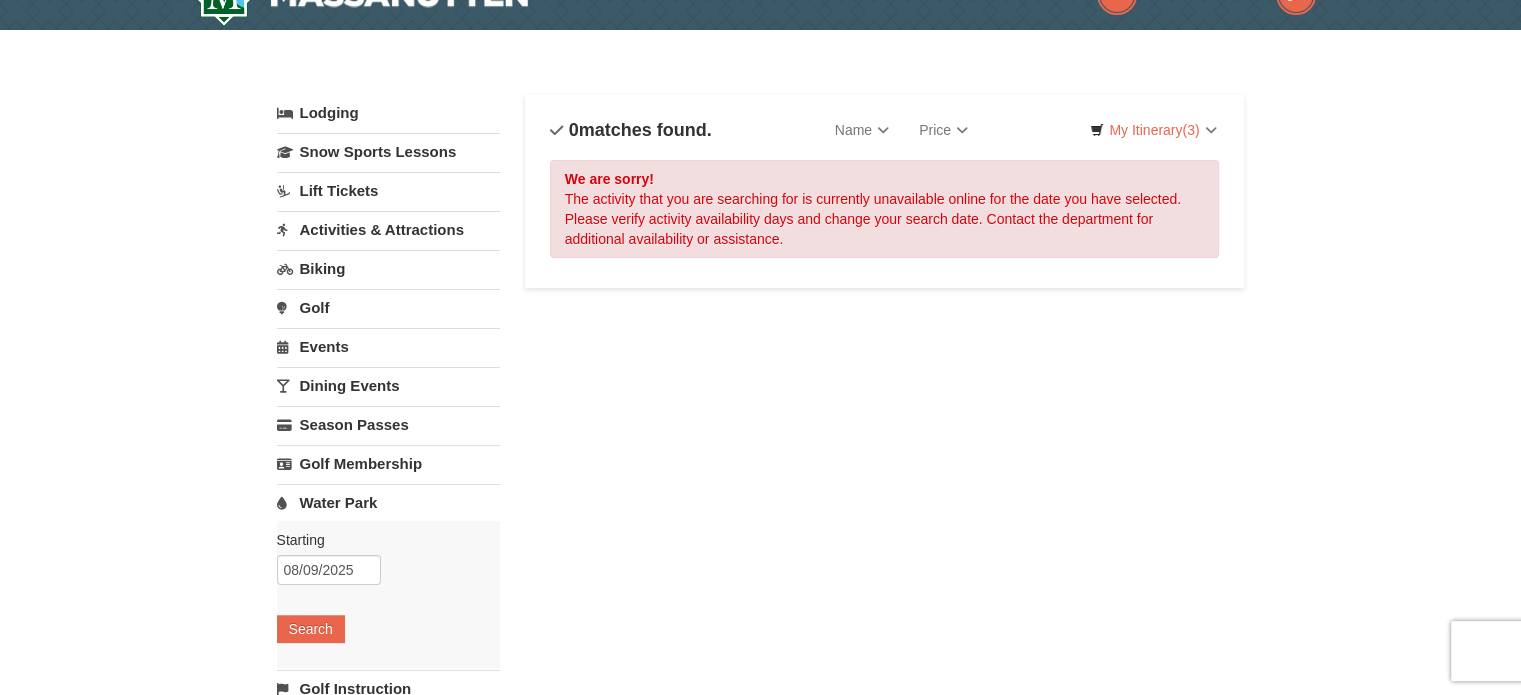 scroll, scrollTop: 36, scrollLeft: 0, axis: vertical 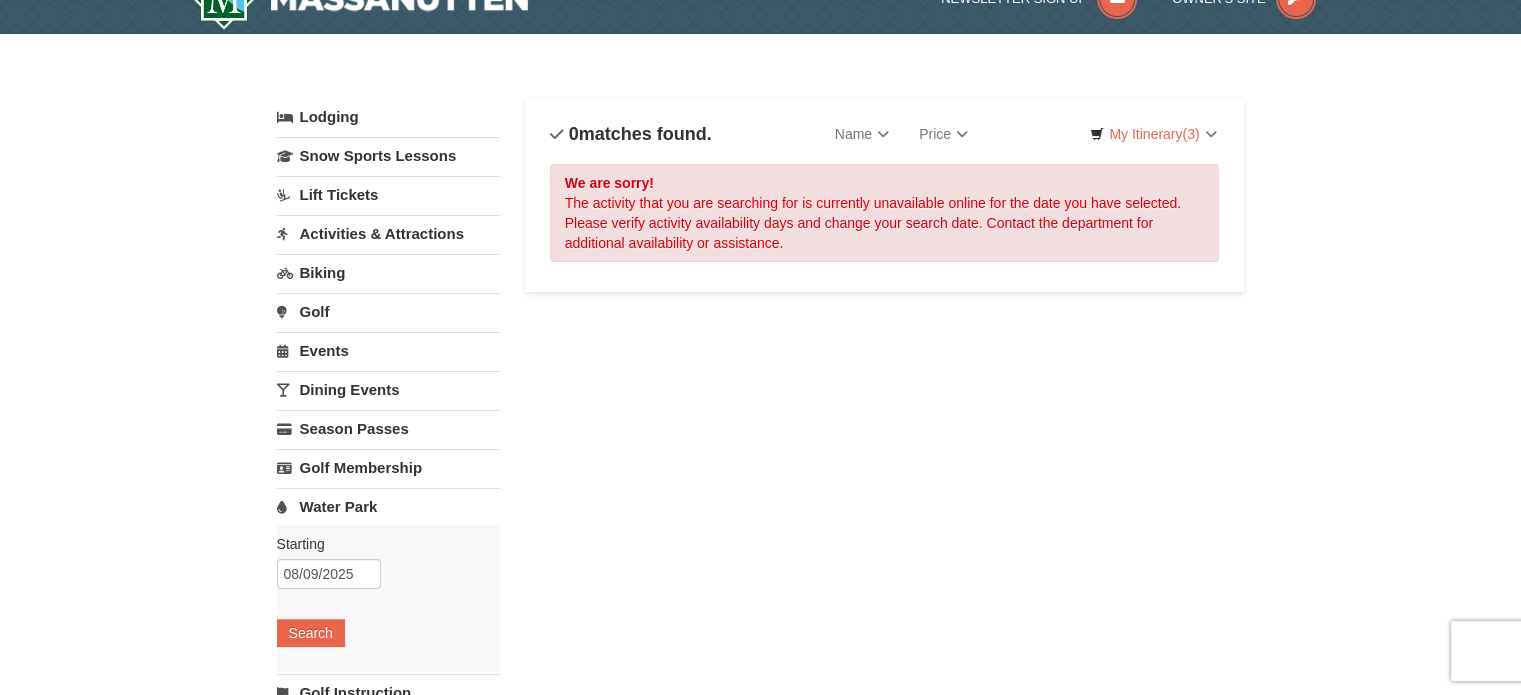 click on "Water Park" at bounding box center (388, 506) 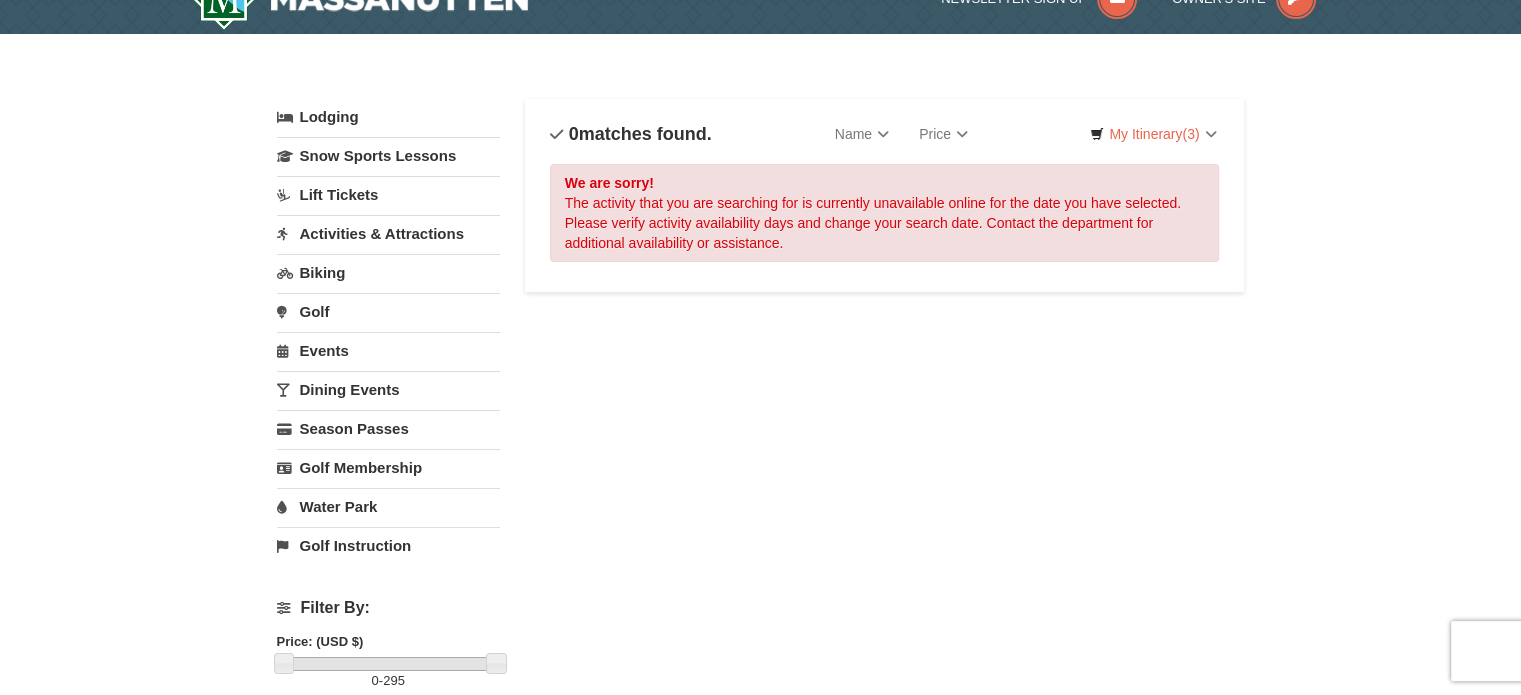 click on "Water Park" at bounding box center [388, 506] 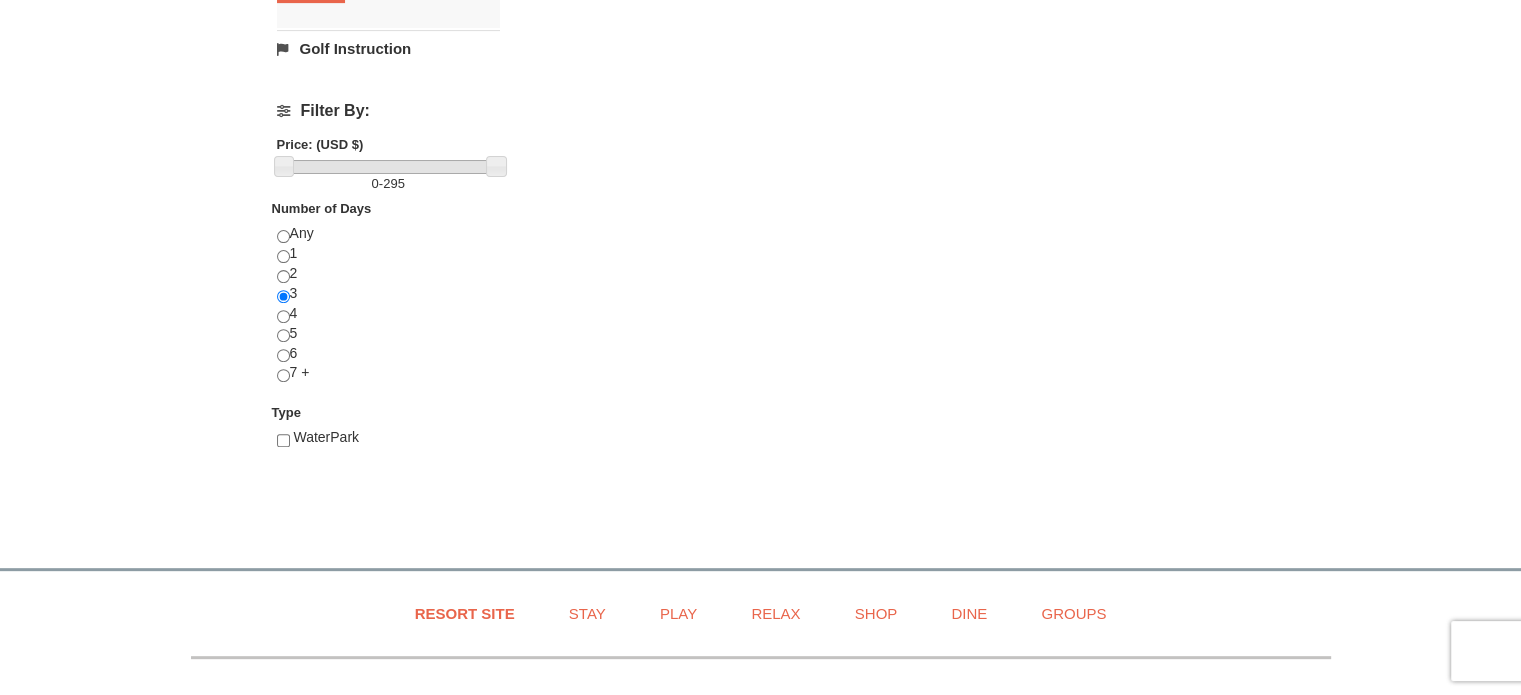 scroll, scrollTop: 629, scrollLeft: 0, axis: vertical 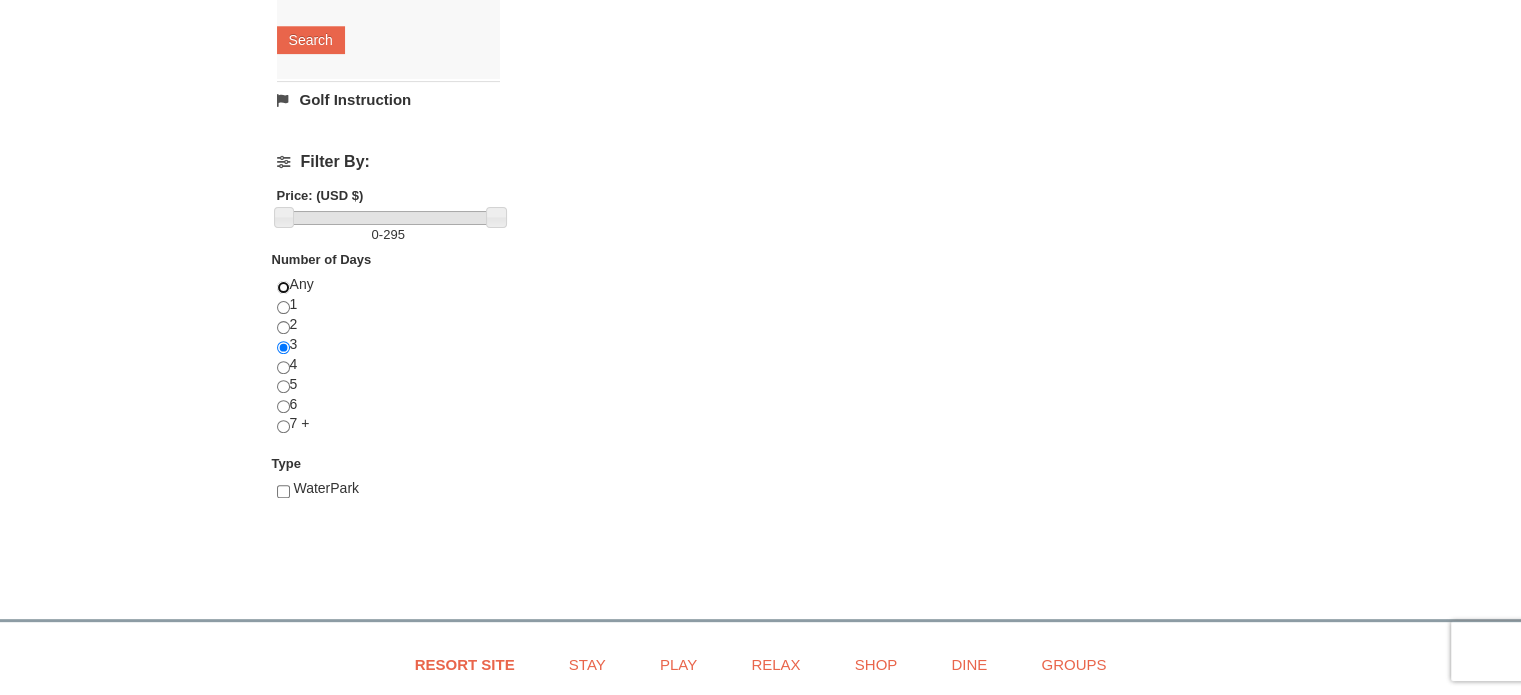 click at bounding box center (283, 287) 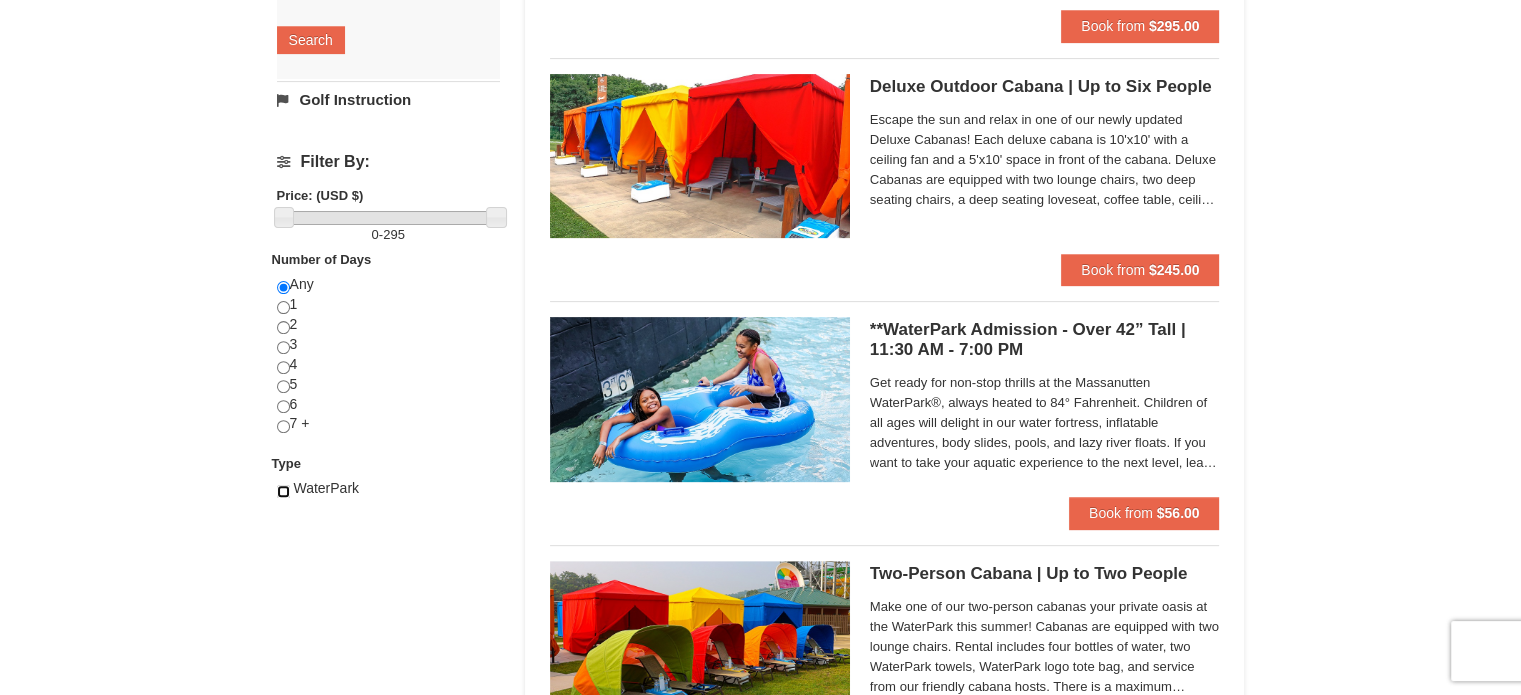click at bounding box center [283, 491] 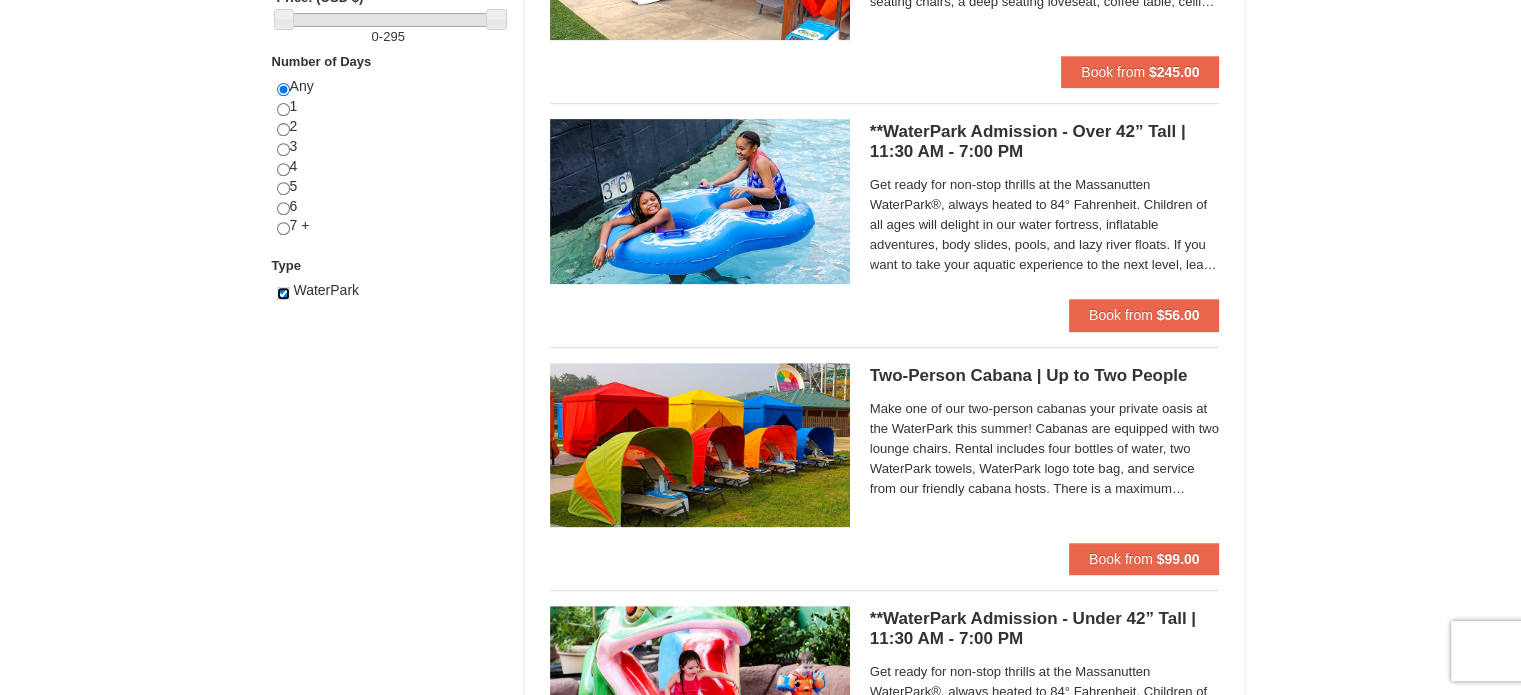 scroll, scrollTop: 0, scrollLeft: 0, axis: both 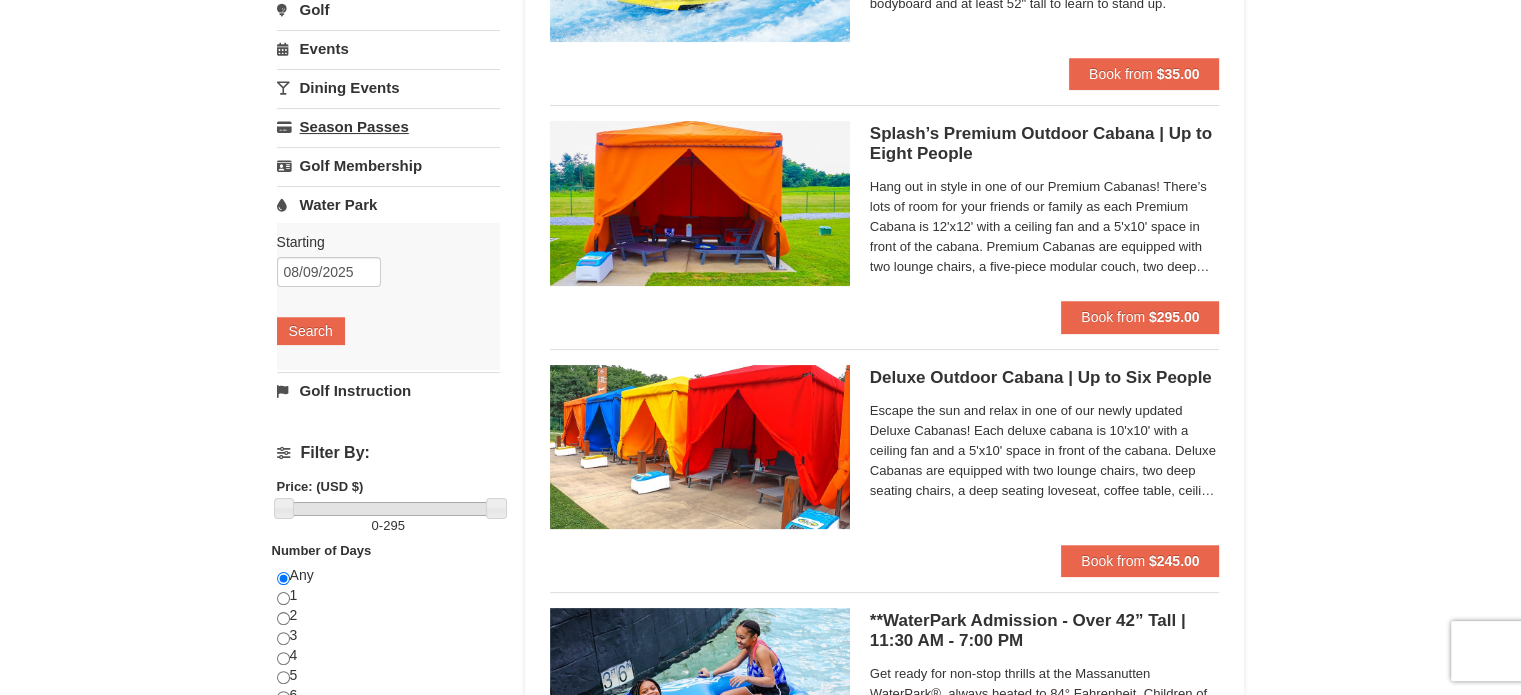 click on "Season Passes" at bounding box center (388, 126) 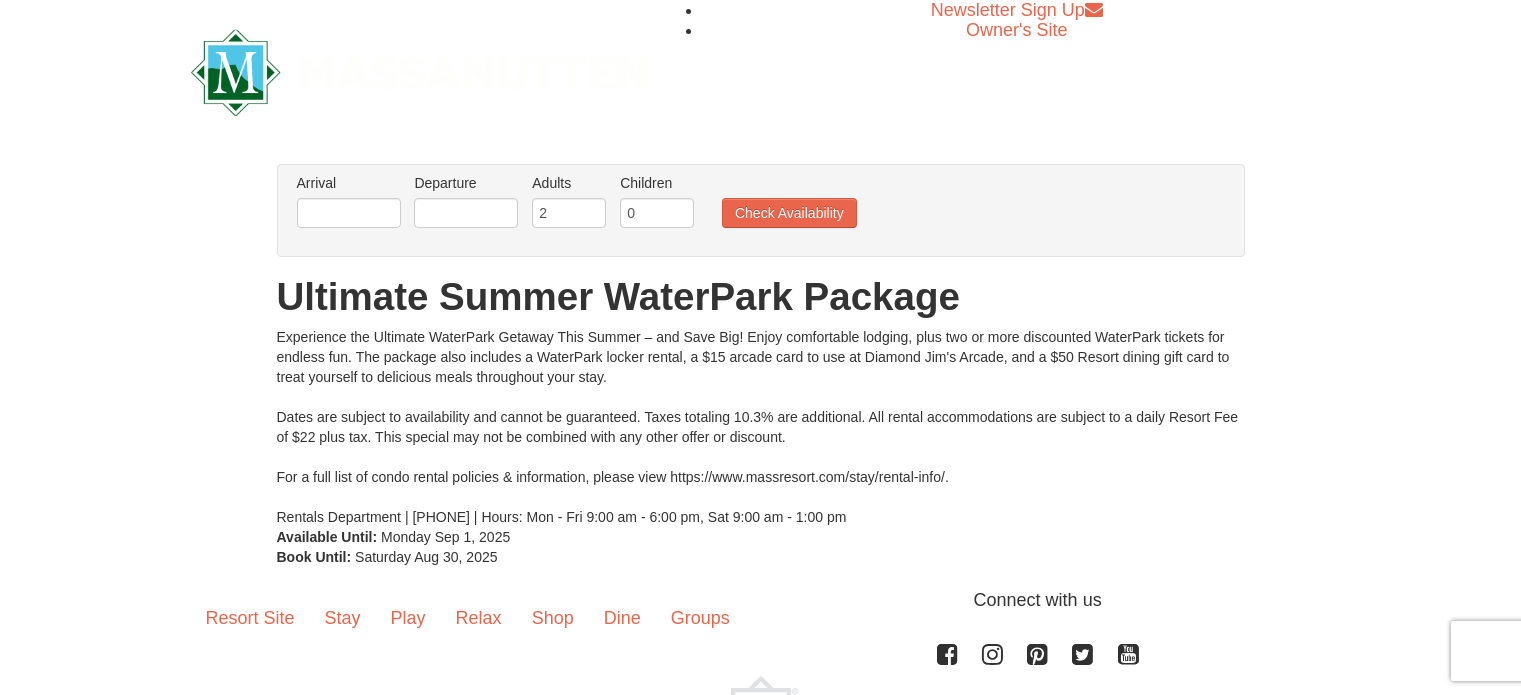 scroll, scrollTop: 0, scrollLeft: 0, axis: both 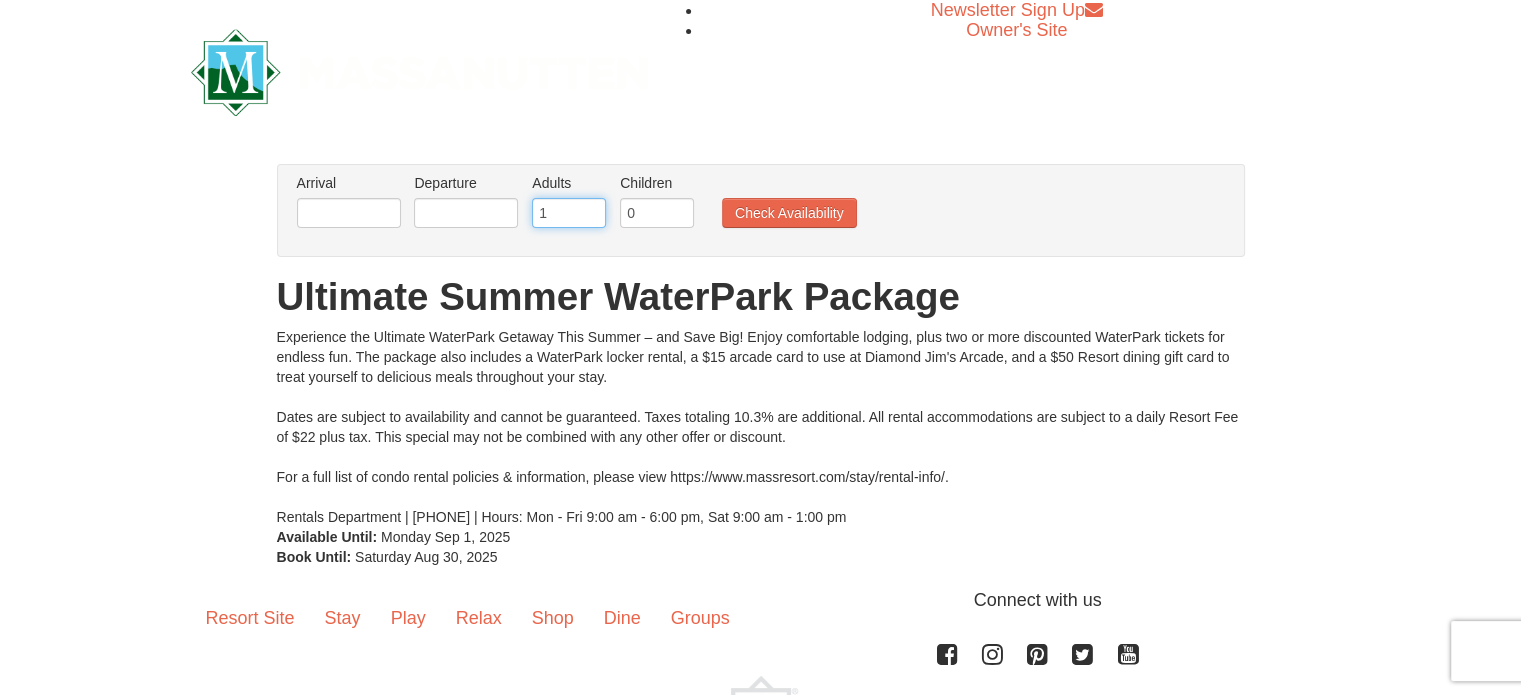 type on "1" 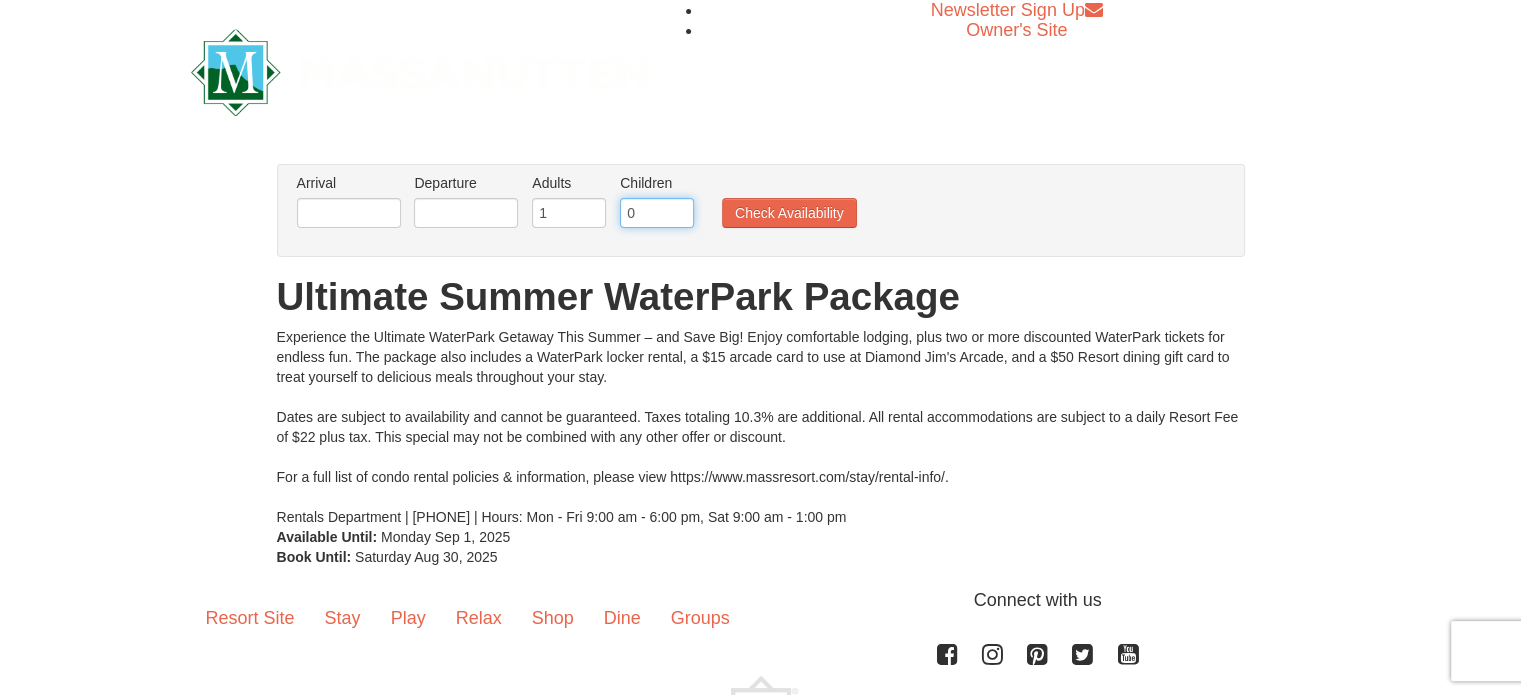 click on "0" at bounding box center [657, 213] 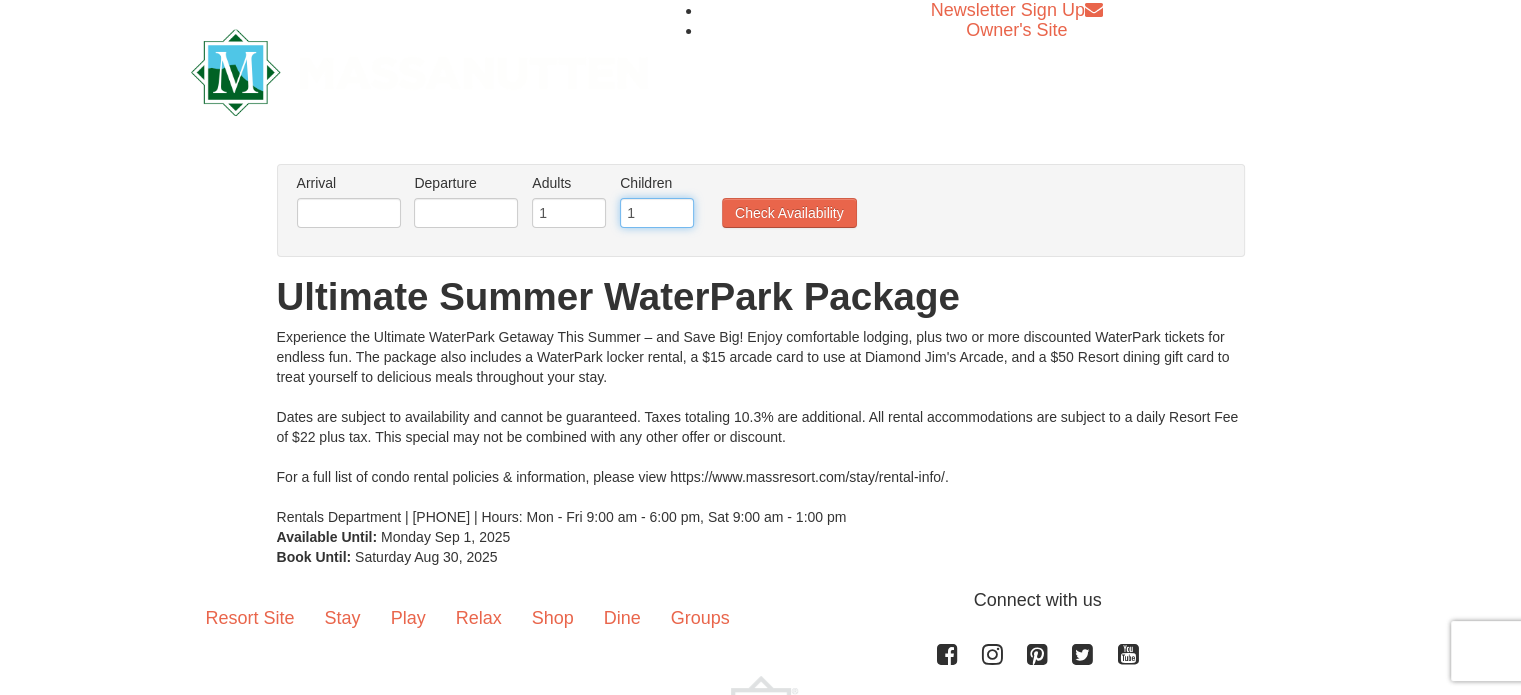 click on "1" at bounding box center [657, 213] 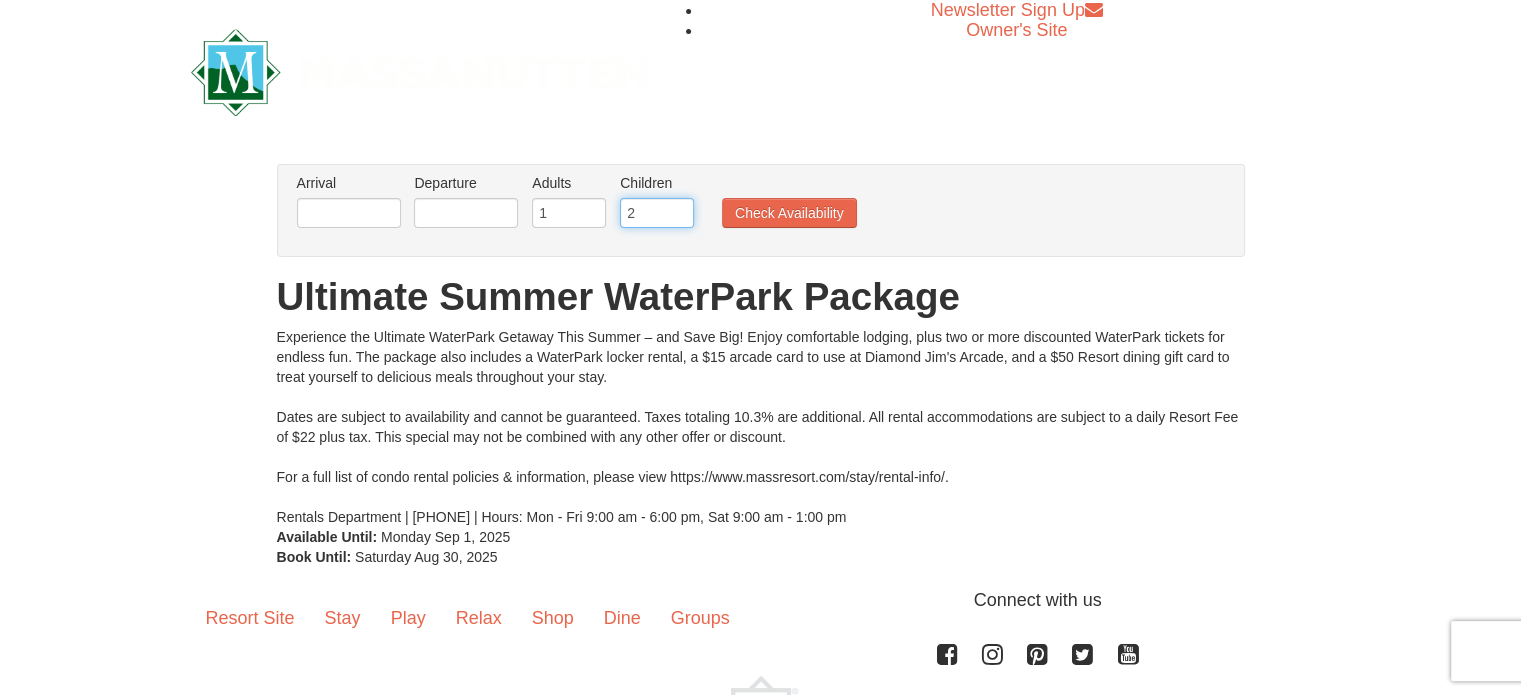 type on "2" 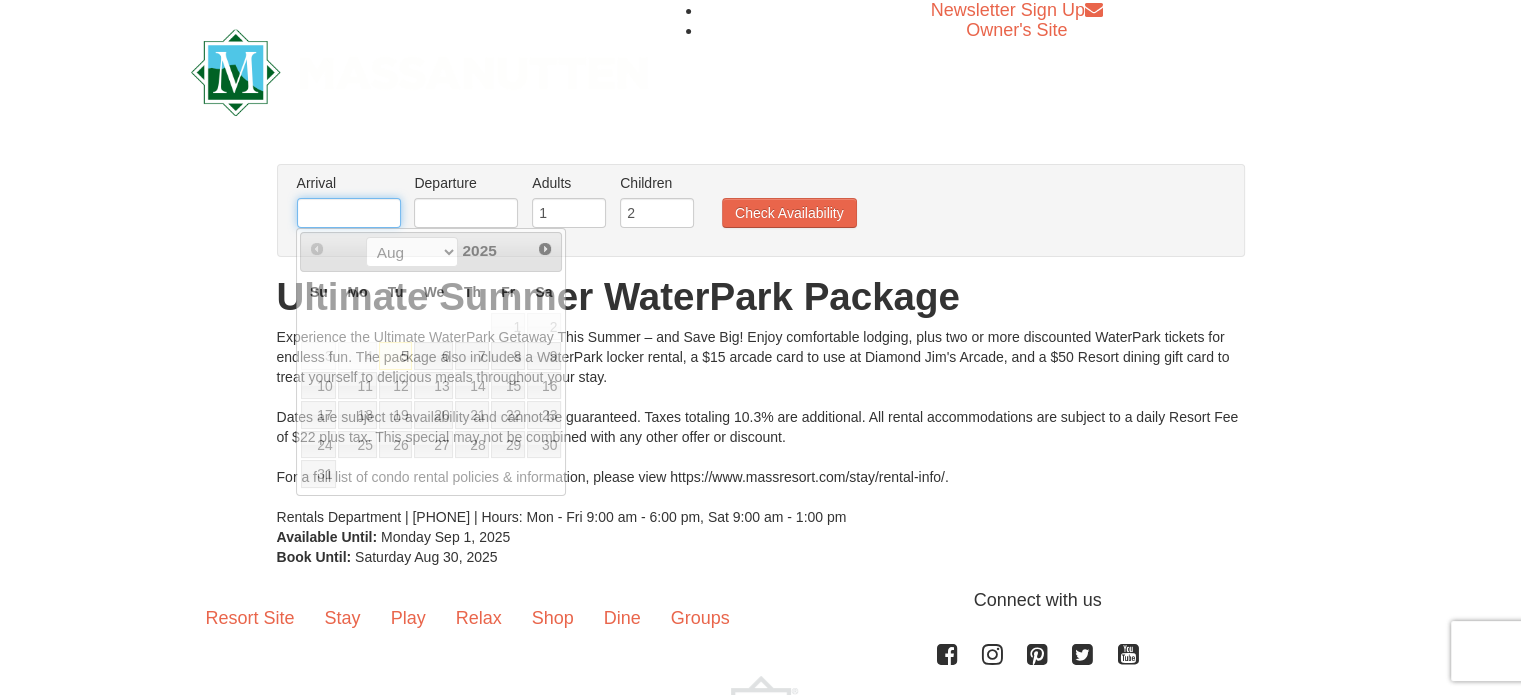 click at bounding box center [349, 213] 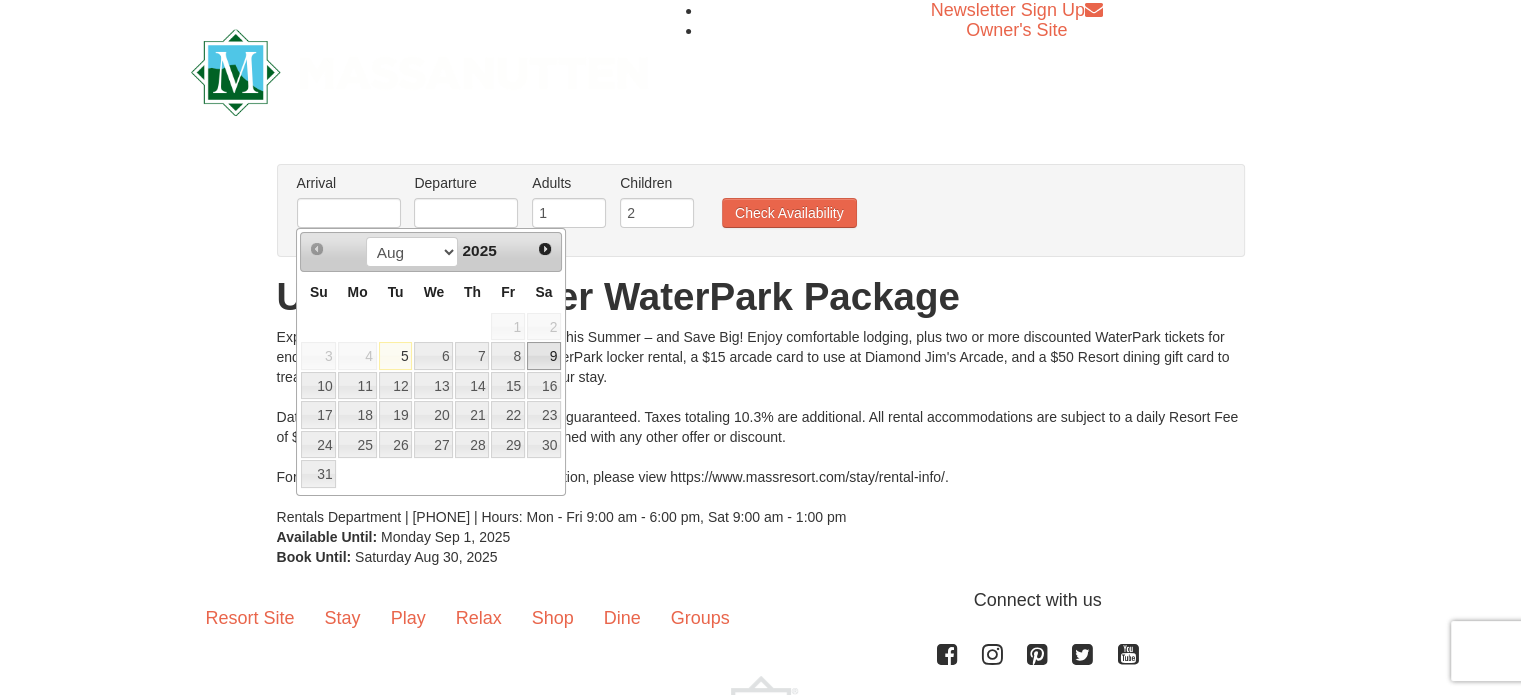 click on "9" at bounding box center (544, 356) 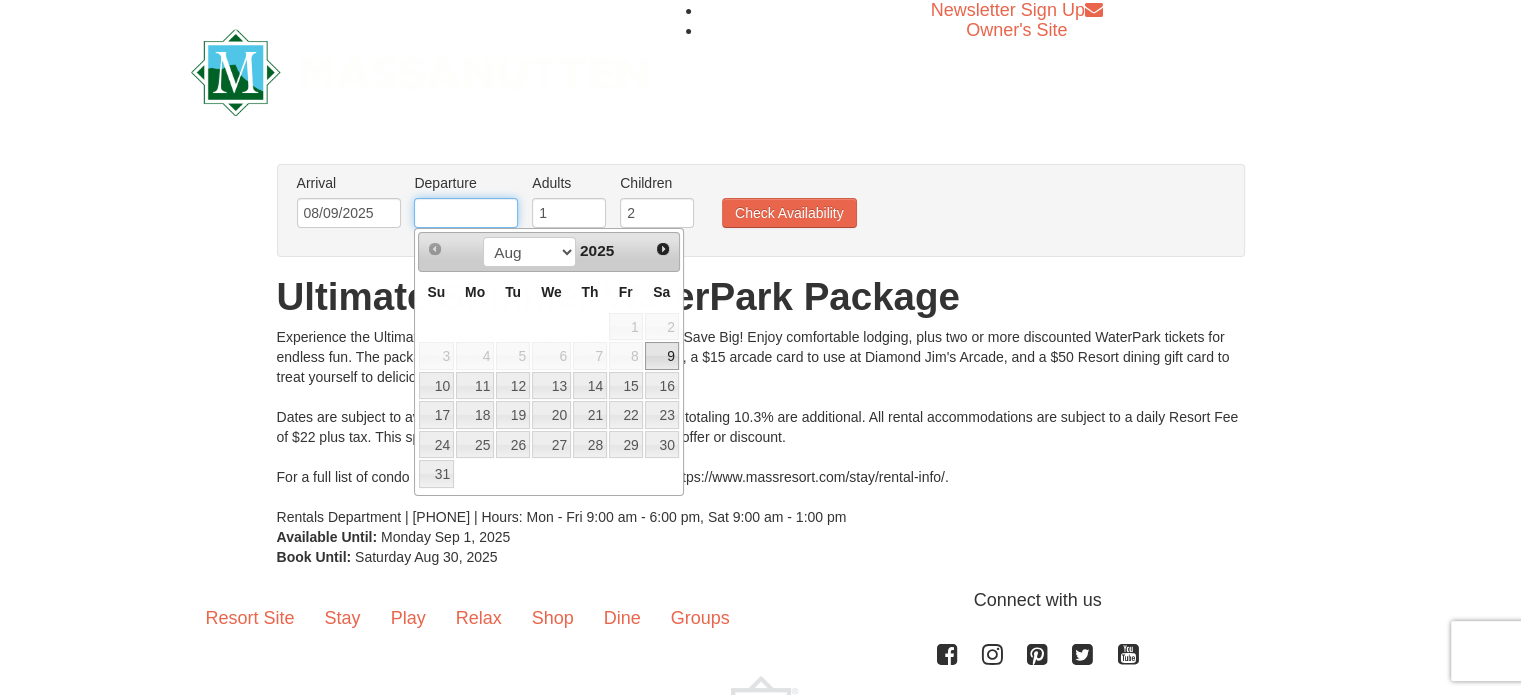 click at bounding box center [466, 213] 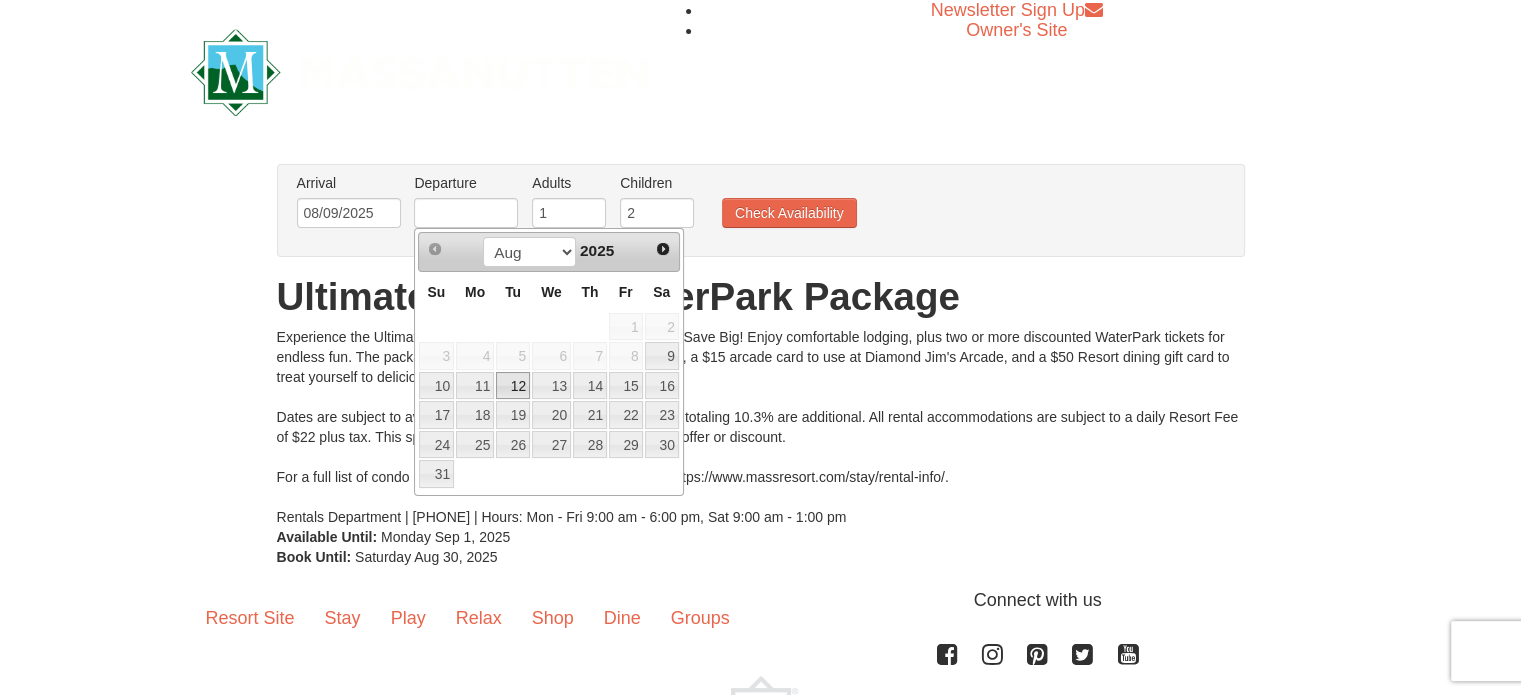 click on "12" at bounding box center (513, 386) 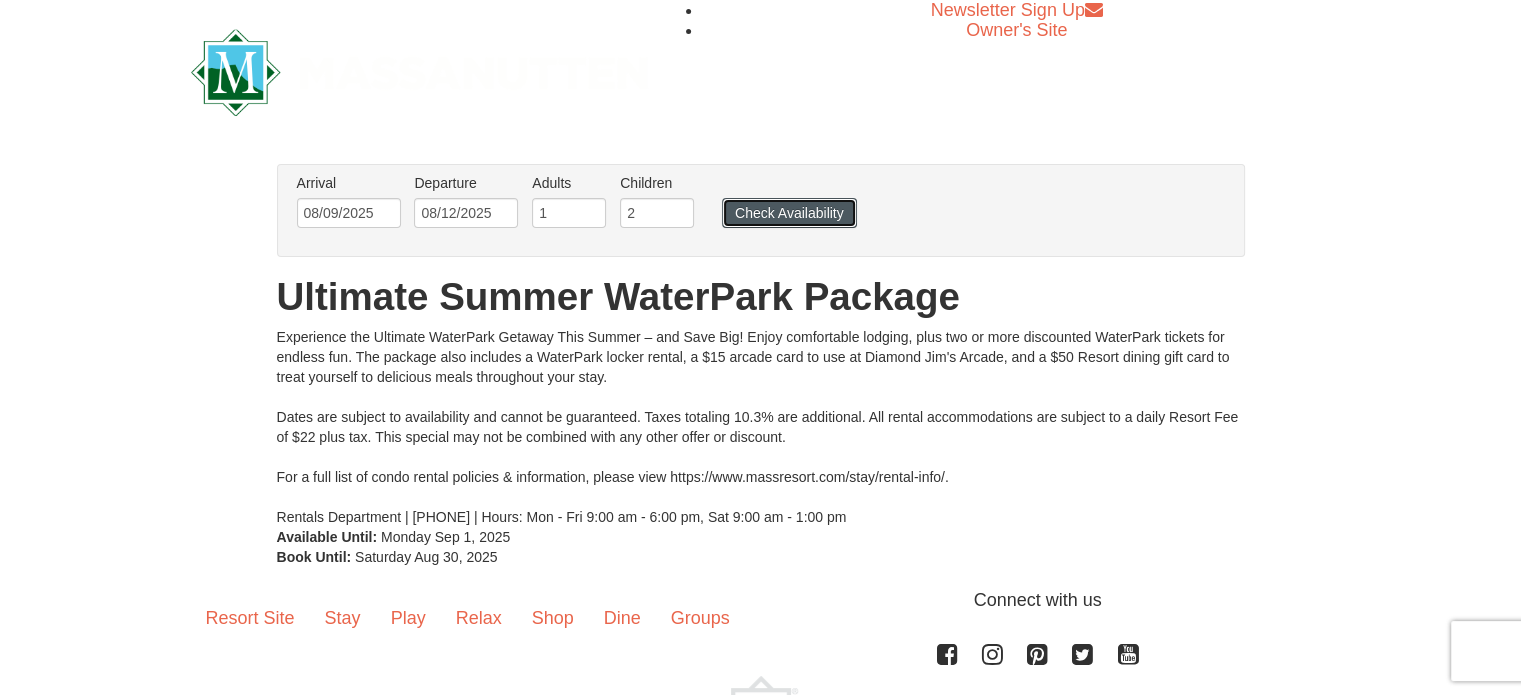 click on "Check Availability" at bounding box center (789, 213) 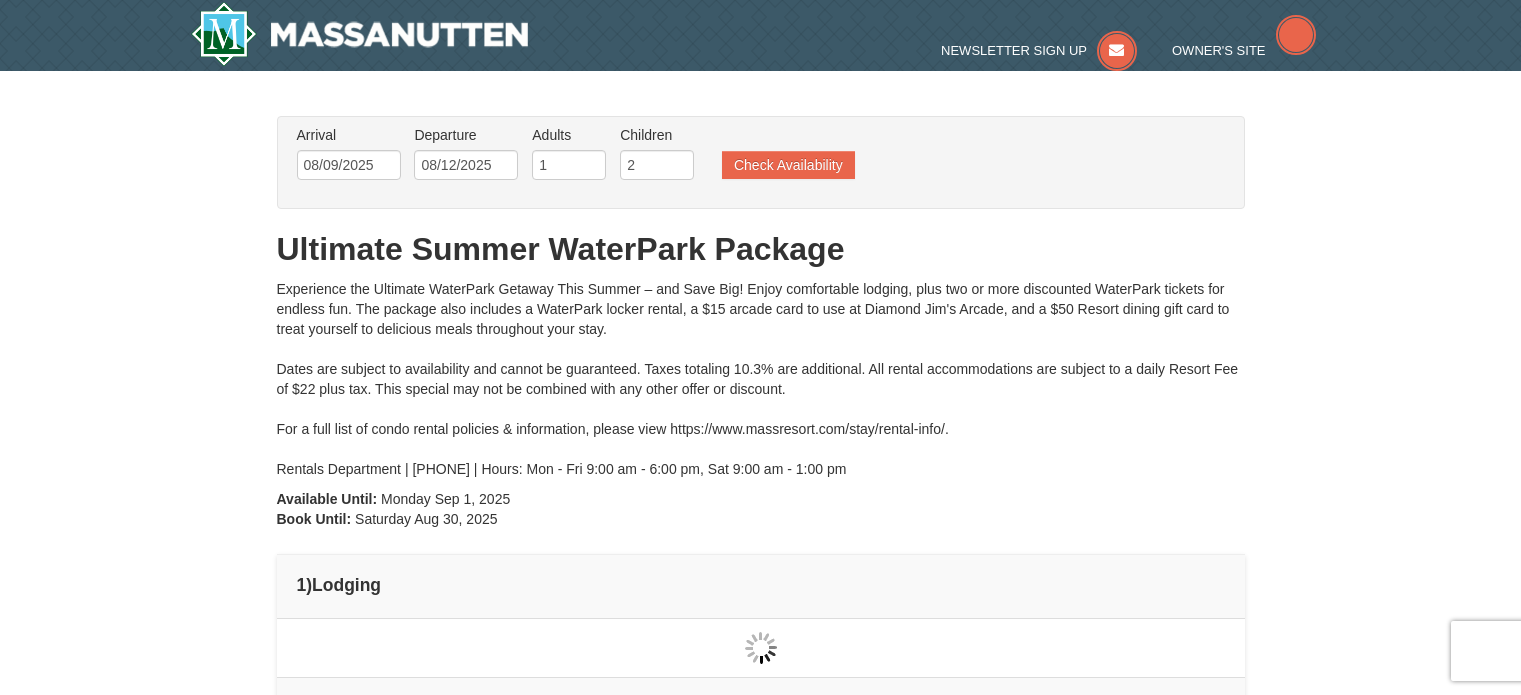 type on "08/09/2025" 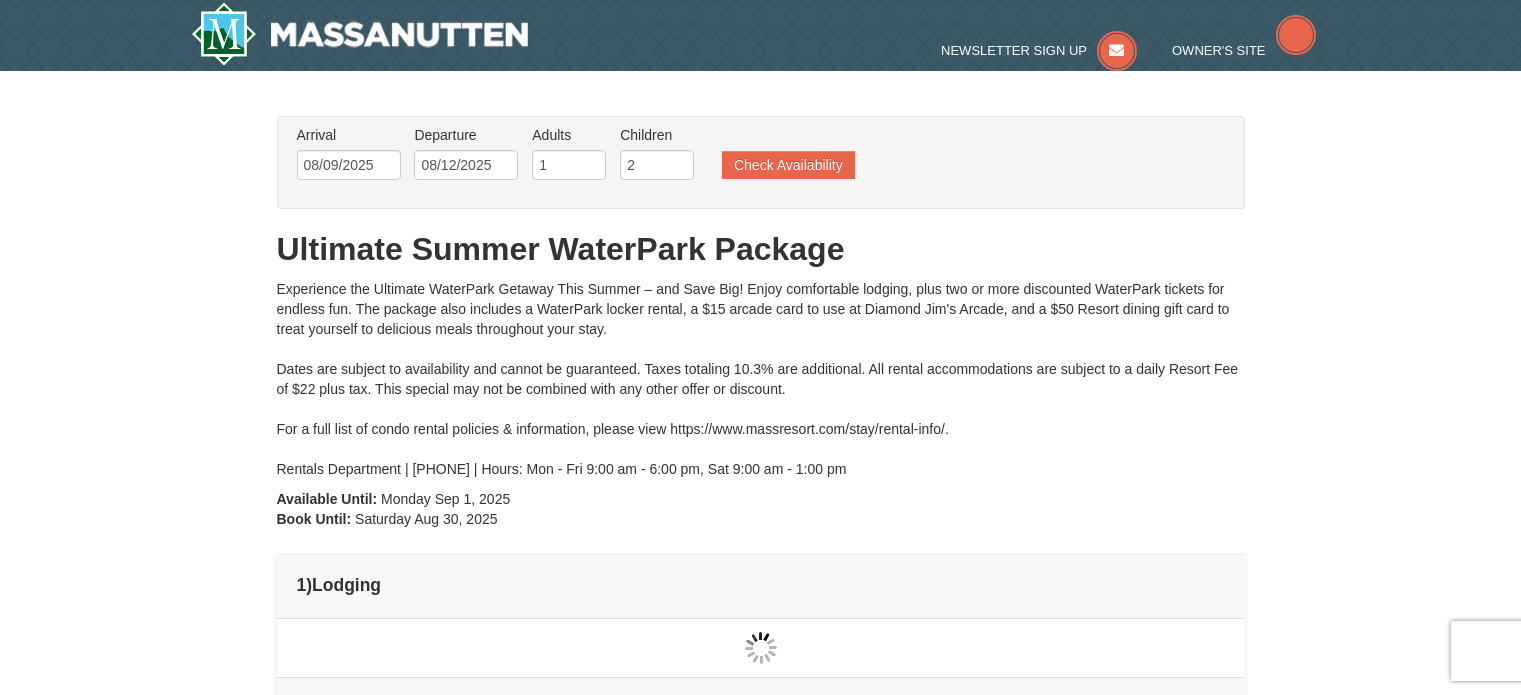 type on "08/09/2025" 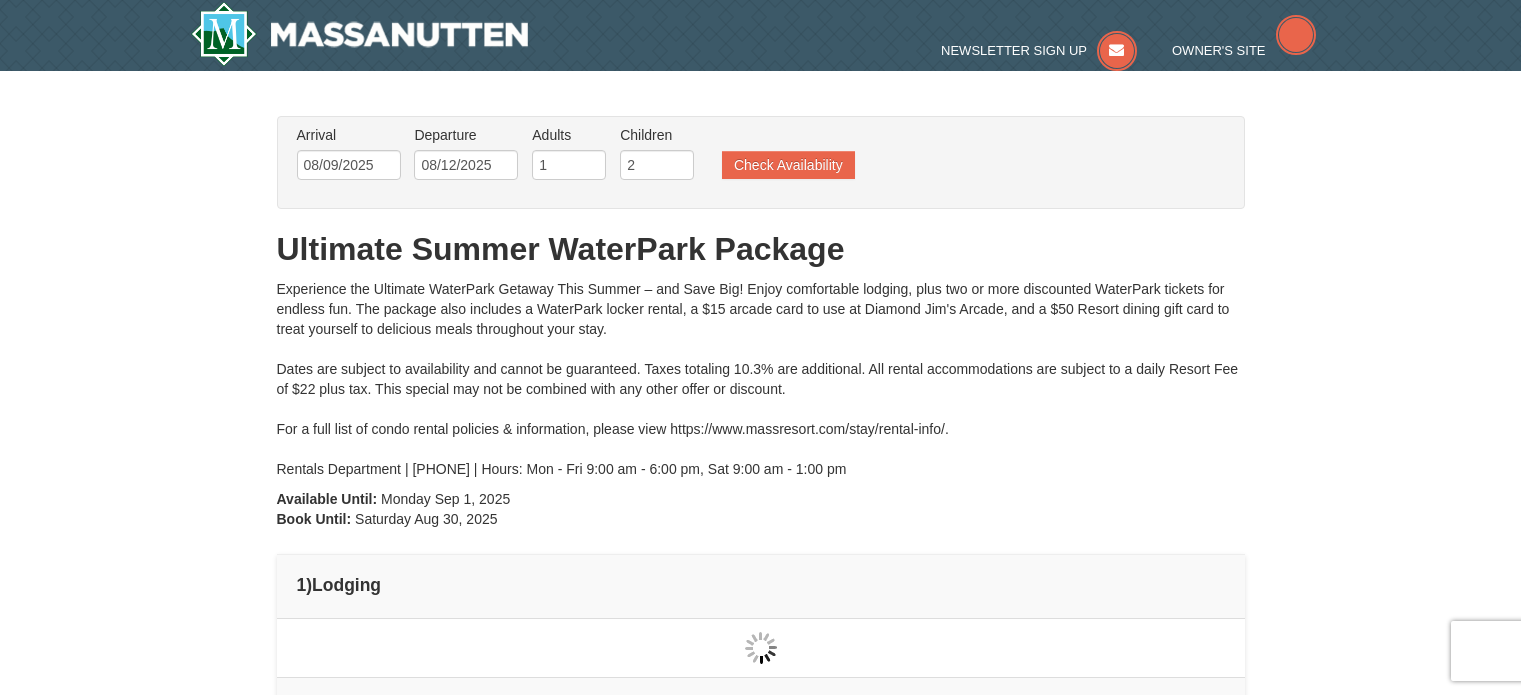 type on "08/09/2025" 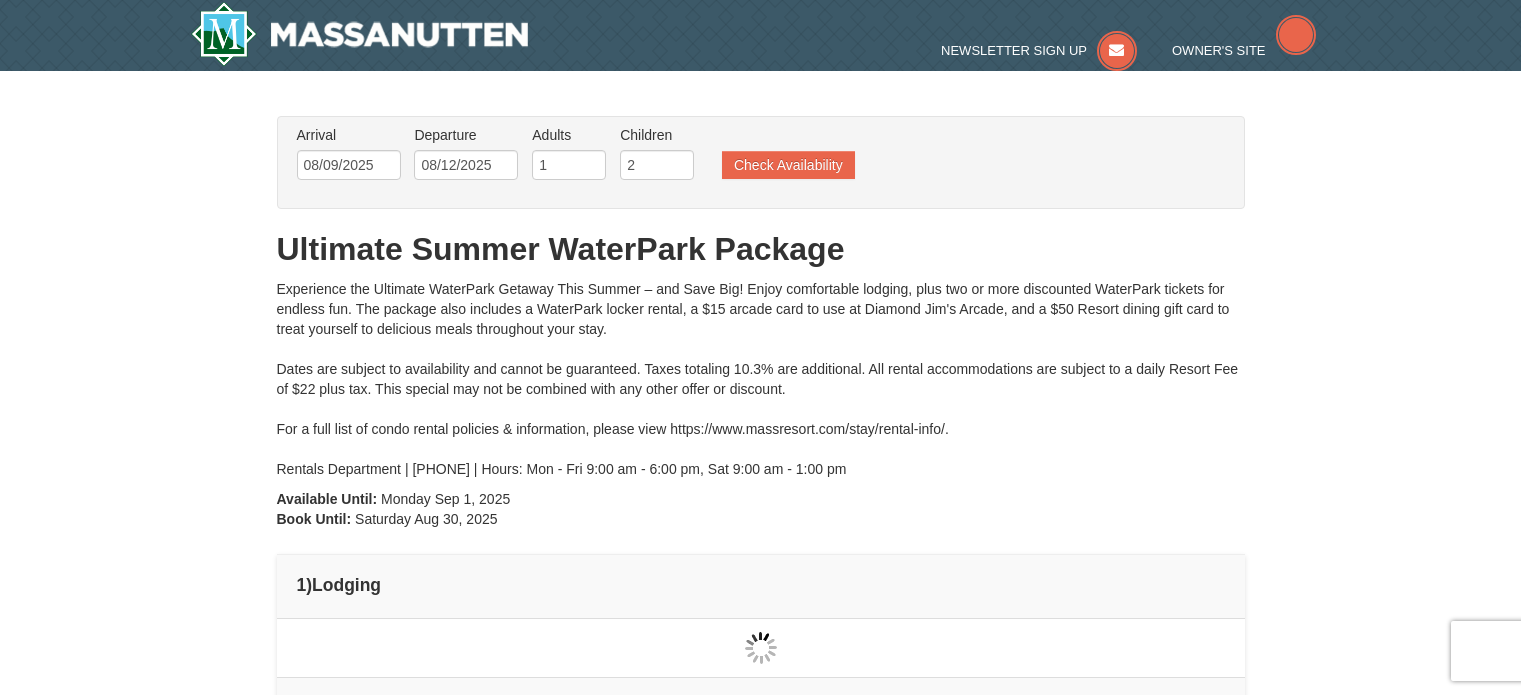 type on "08/09/2025" 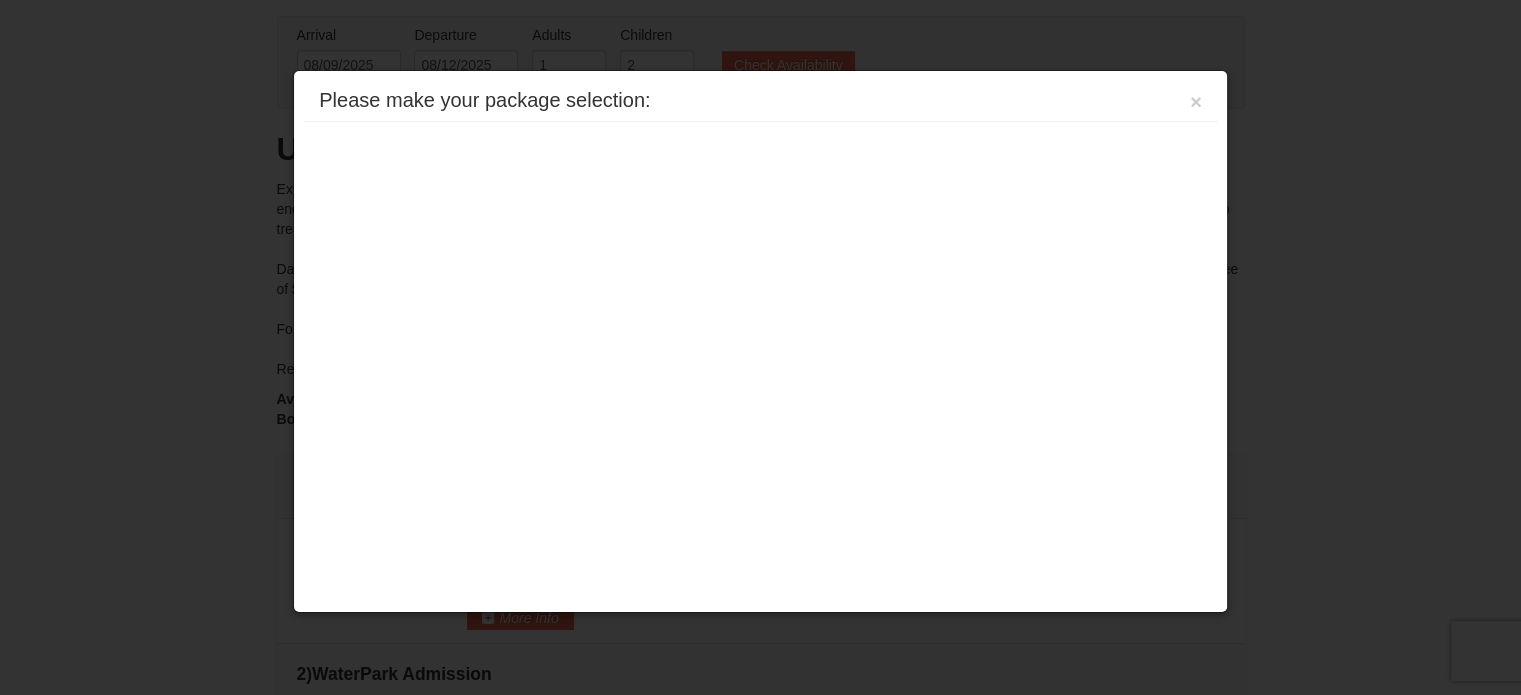scroll, scrollTop: 0, scrollLeft: 0, axis: both 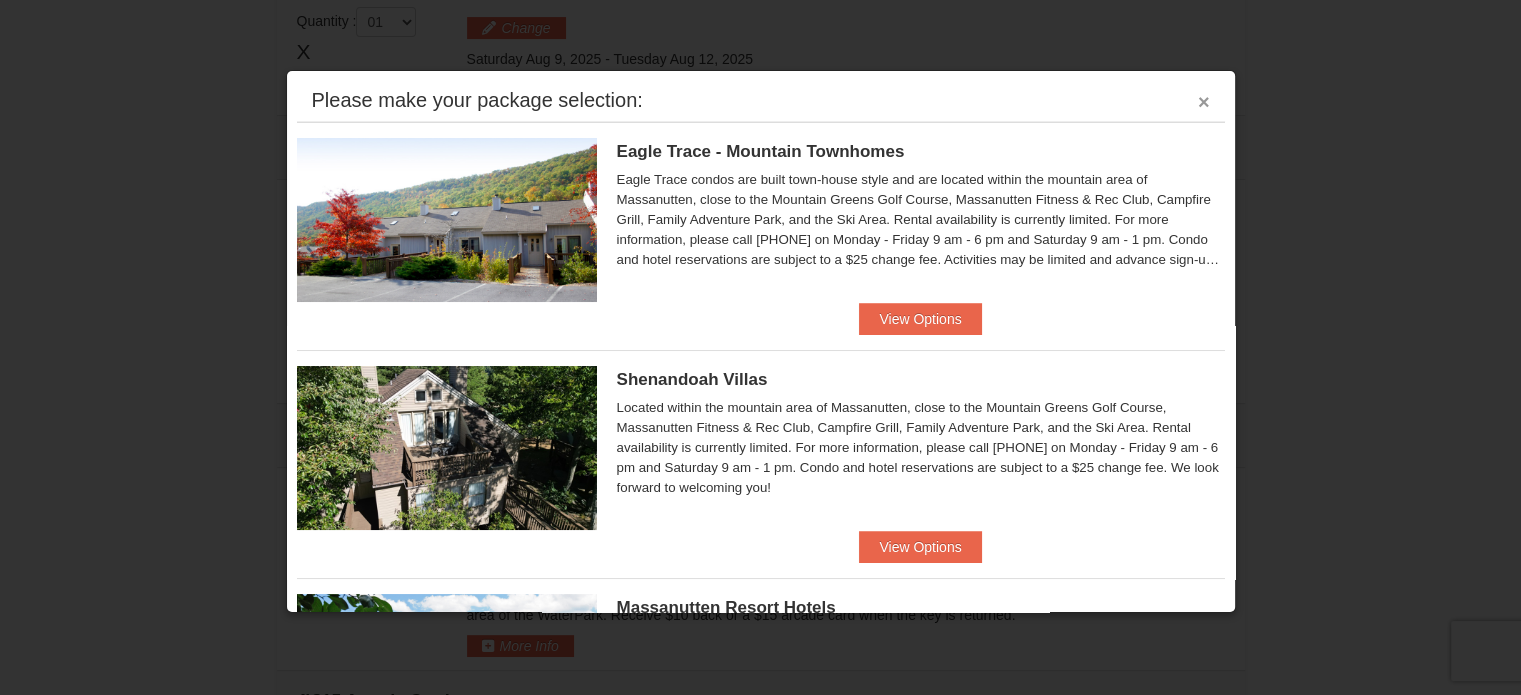 click on "×" at bounding box center [1204, 102] 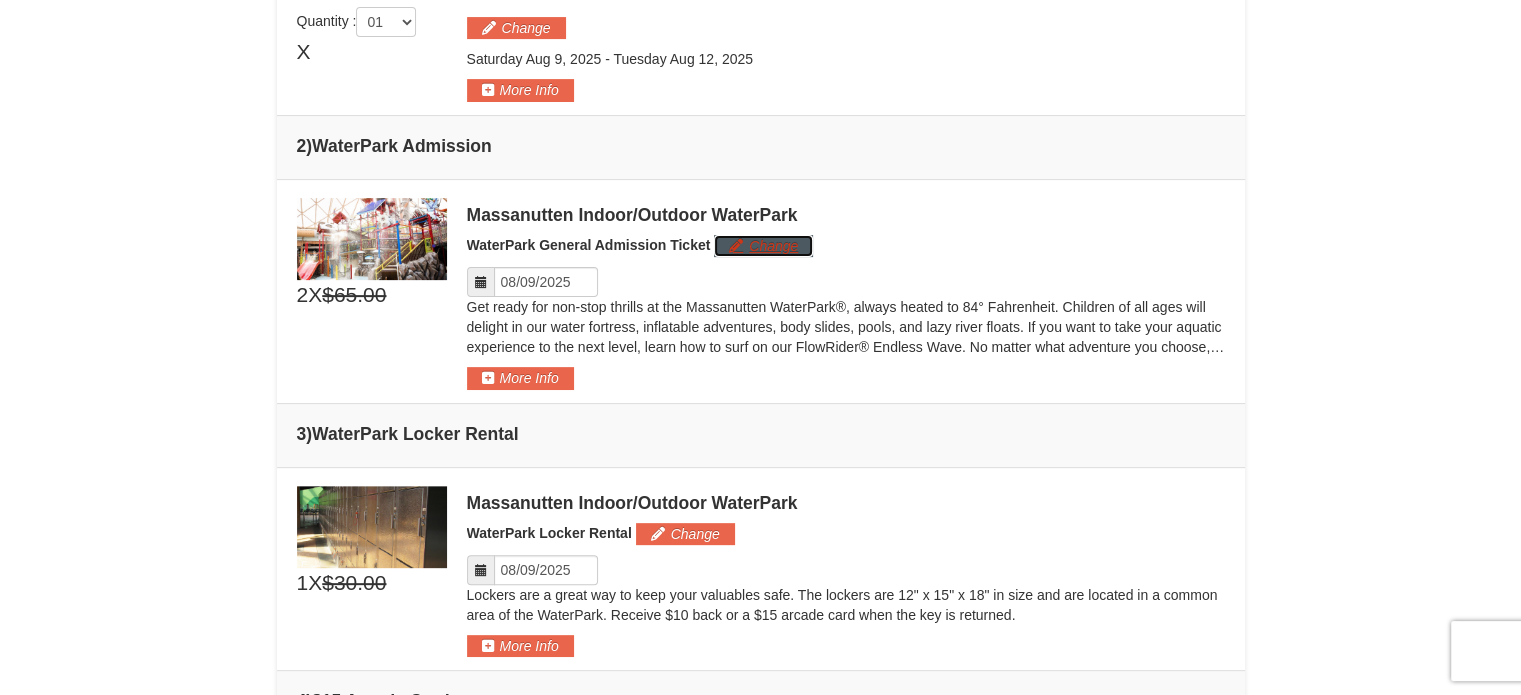 click on "Change" at bounding box center [763, 246] 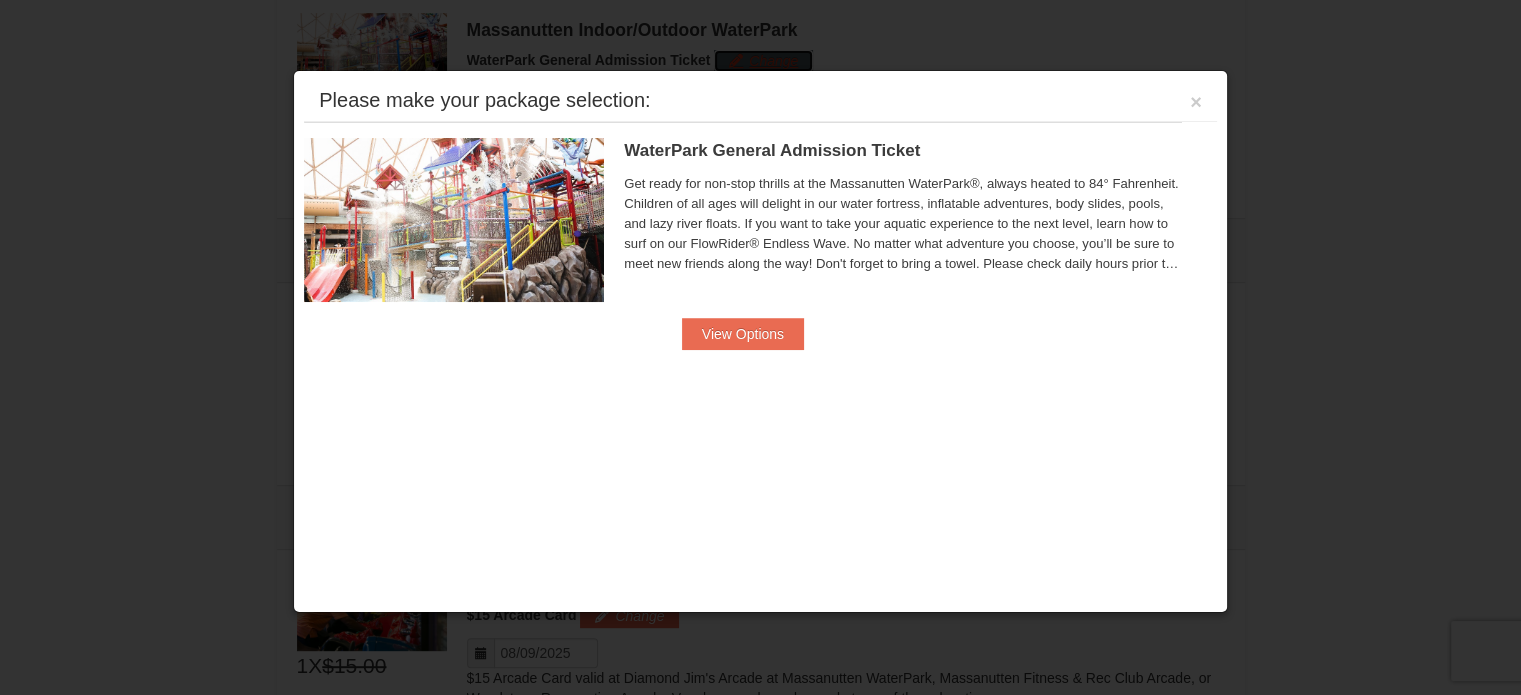 scroll, scrollTop: 825, scrollLeft: 0, axis: vertical 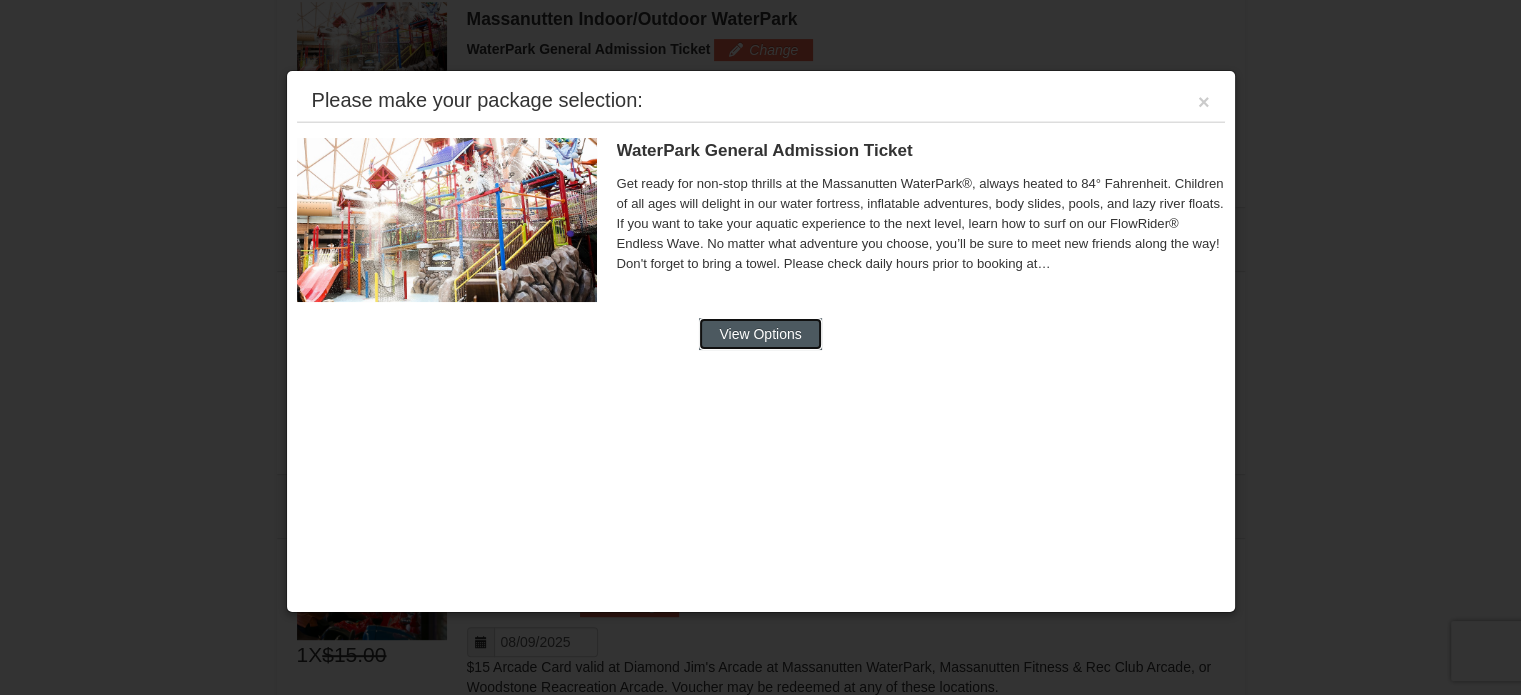 click on "View Options" at bounding box center [760, 334] 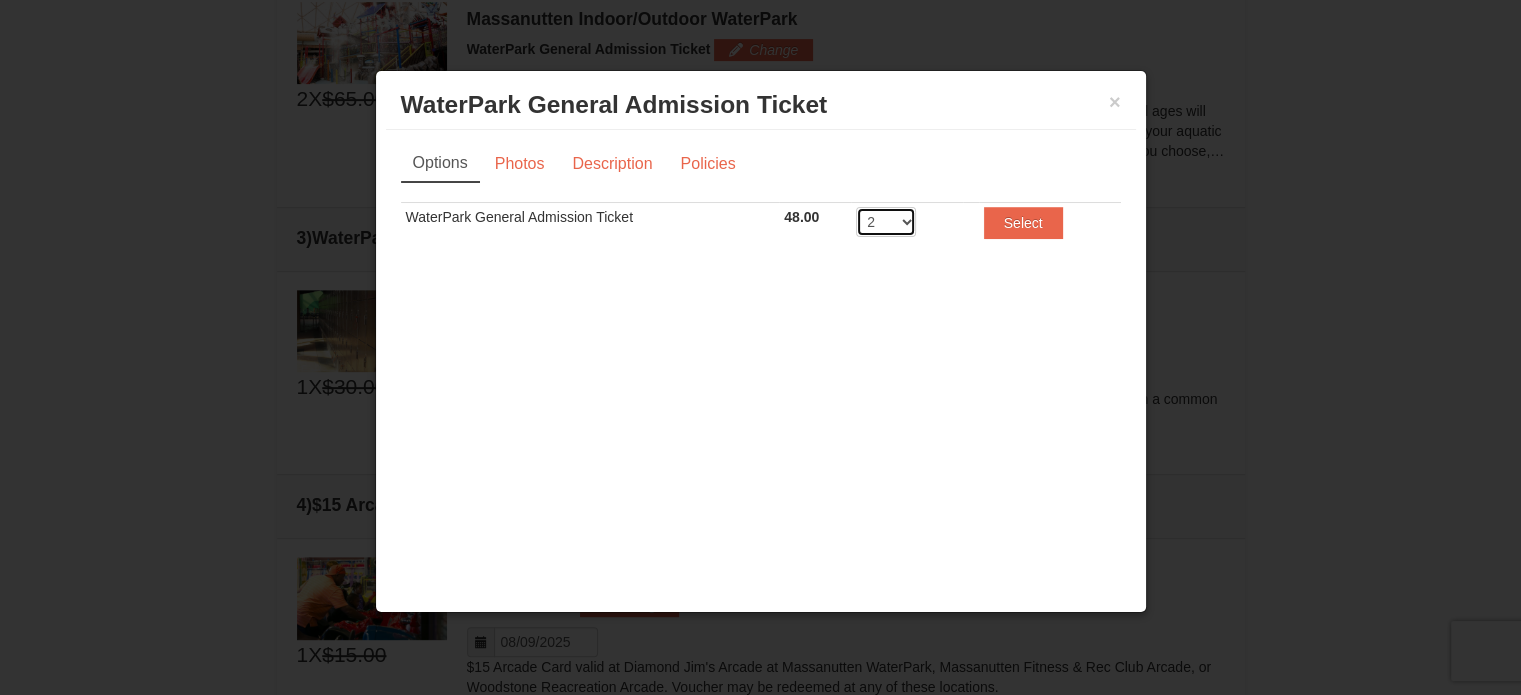 click on "2 3 4 5 6 7 8" at bounding box center [886, 222] 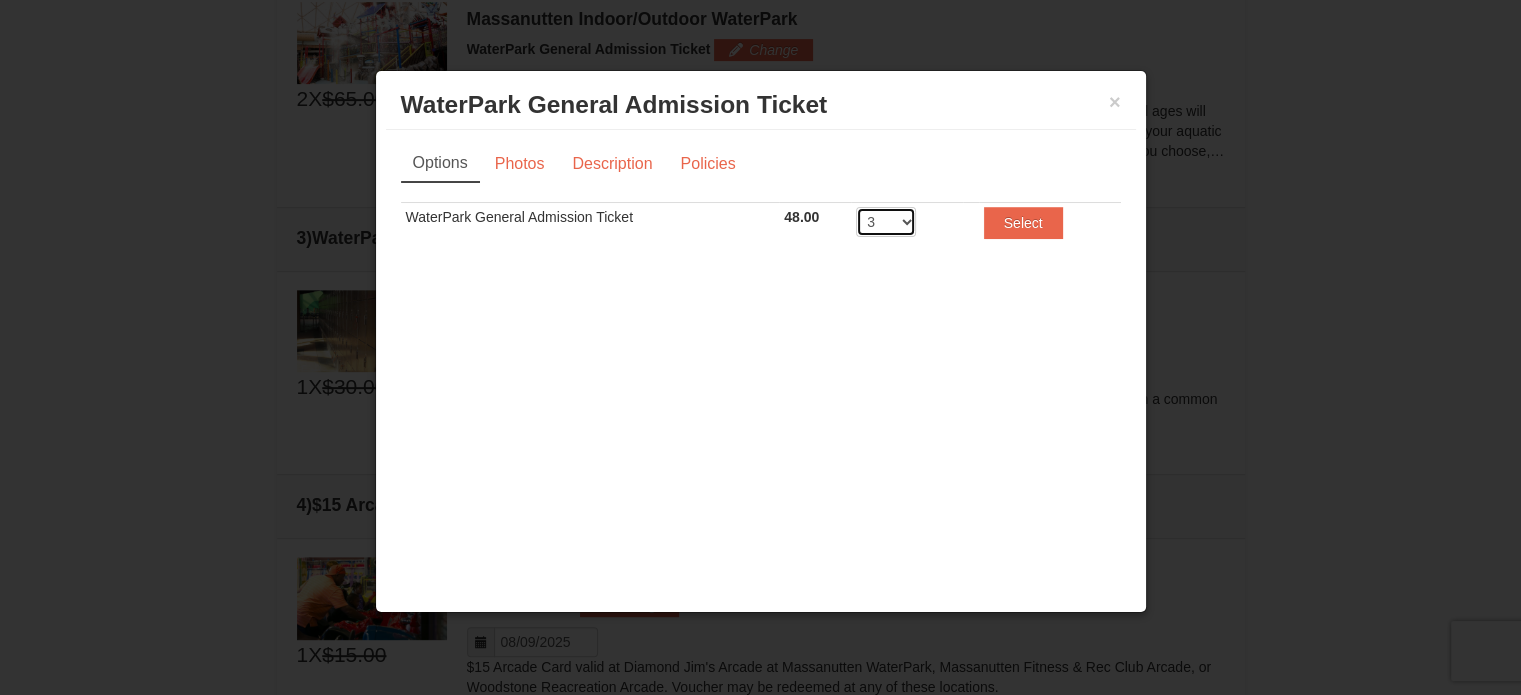 click on "2 3 4 5 6 7 8" at bounding box center [886, 222] 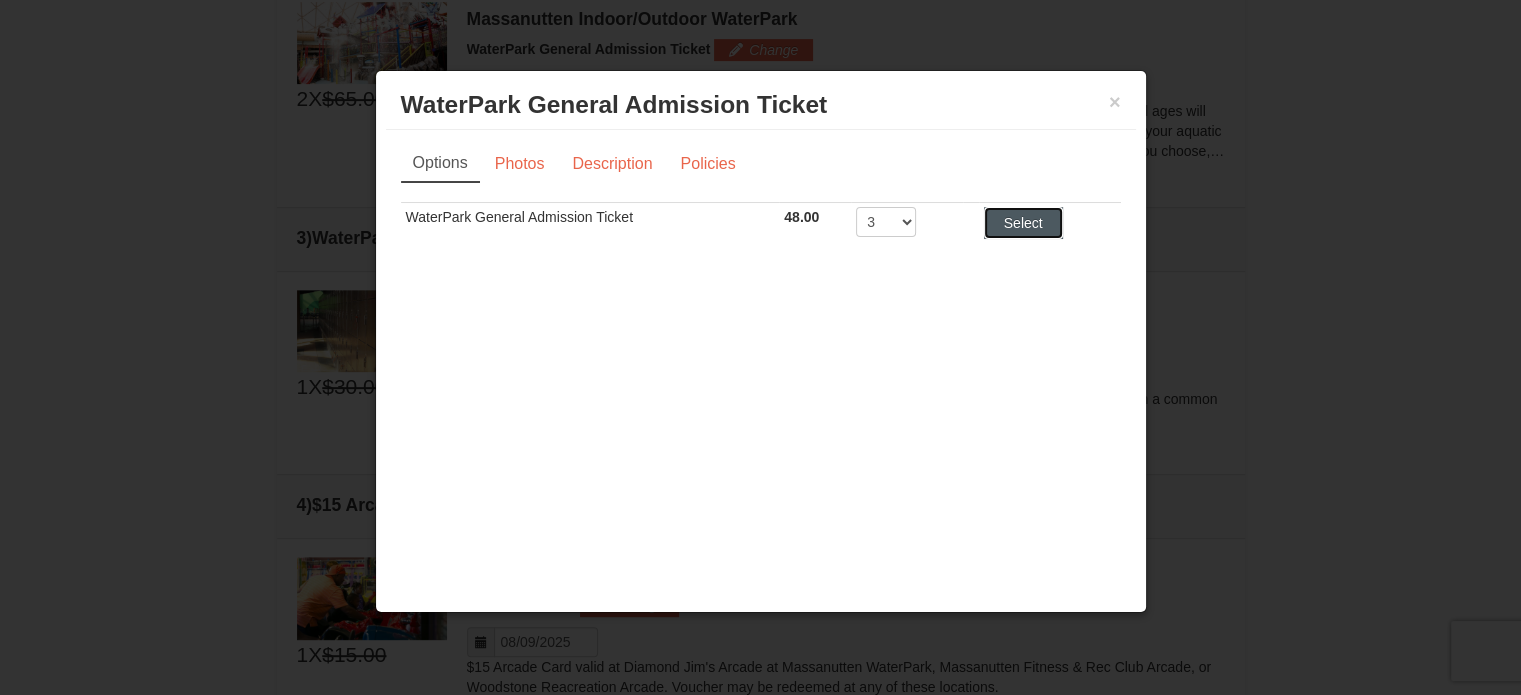 click on "Select" at bounding box center [1023, 223] 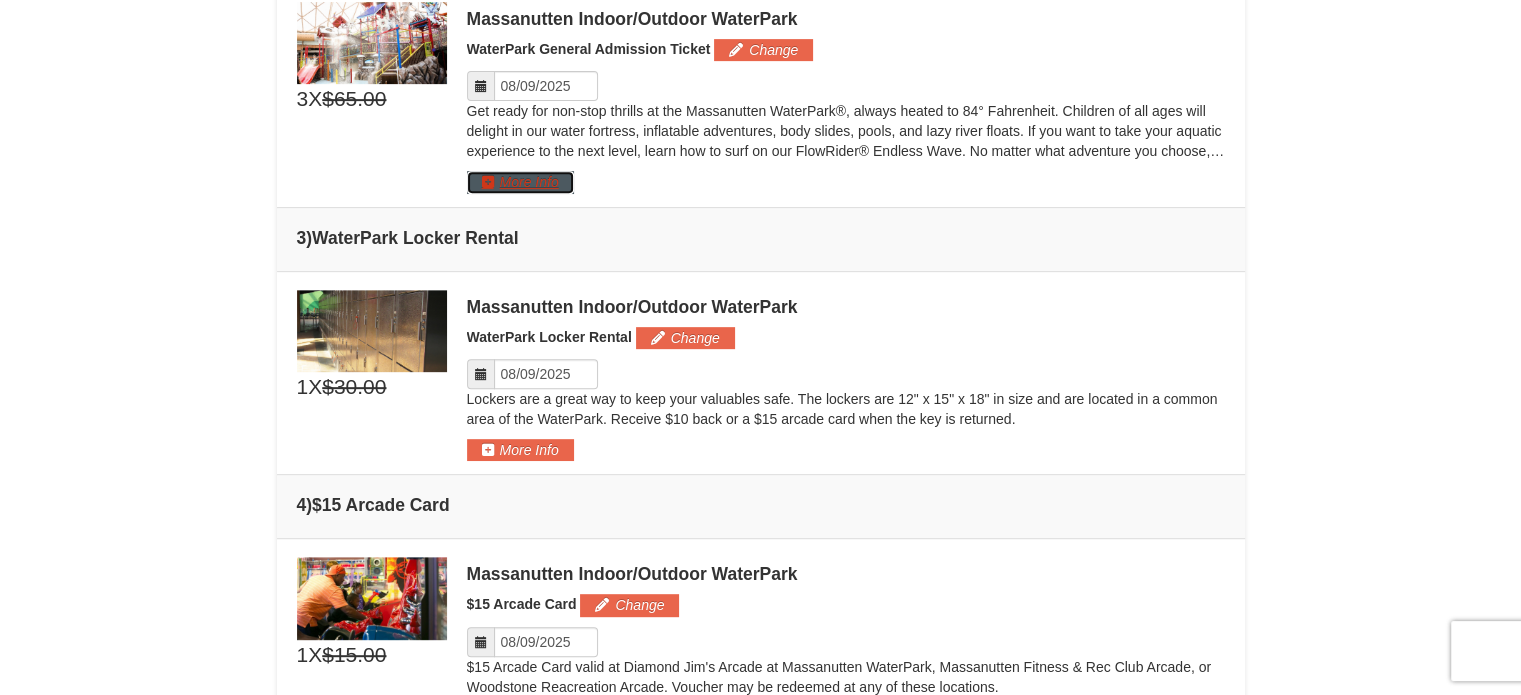 click on "More Info" at bounding box center (520, 182) 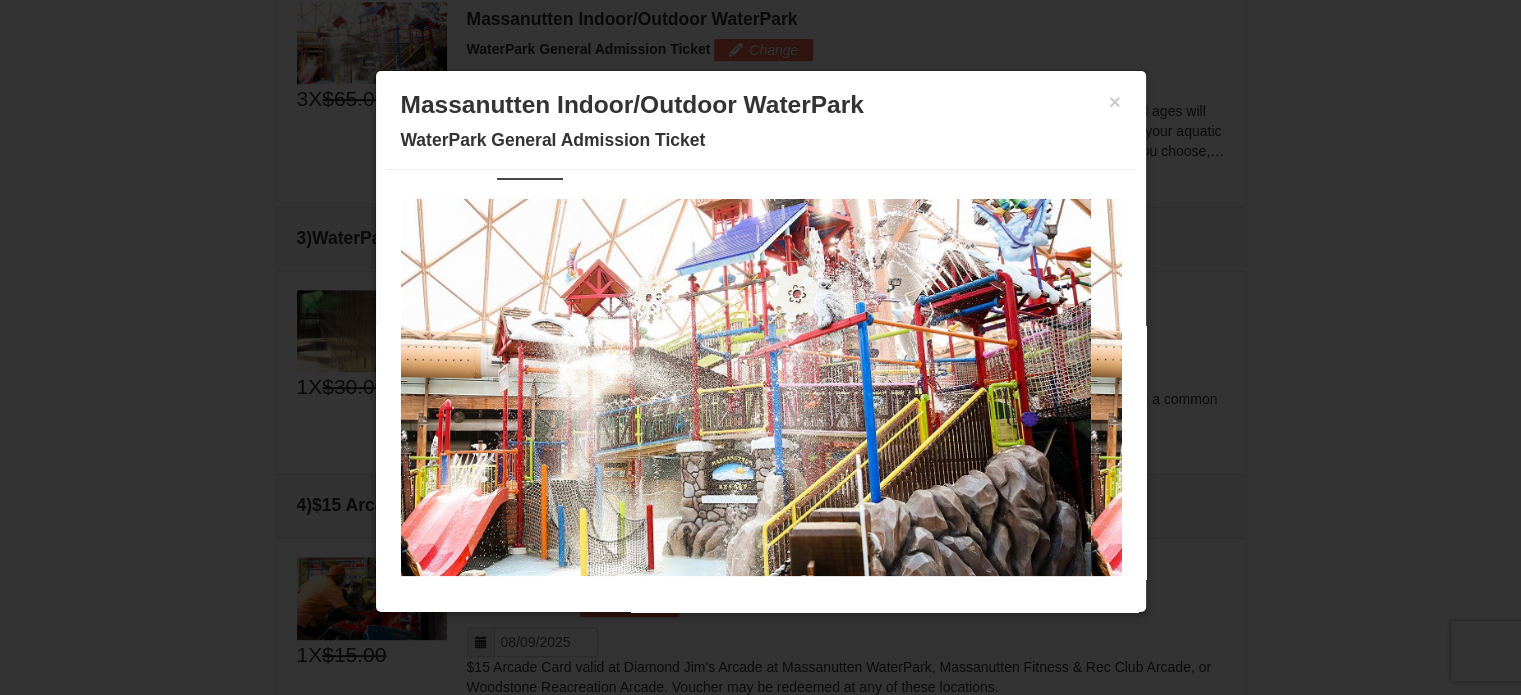 scroll, scrollTop: 0, scrollLeft: 0, axis: both 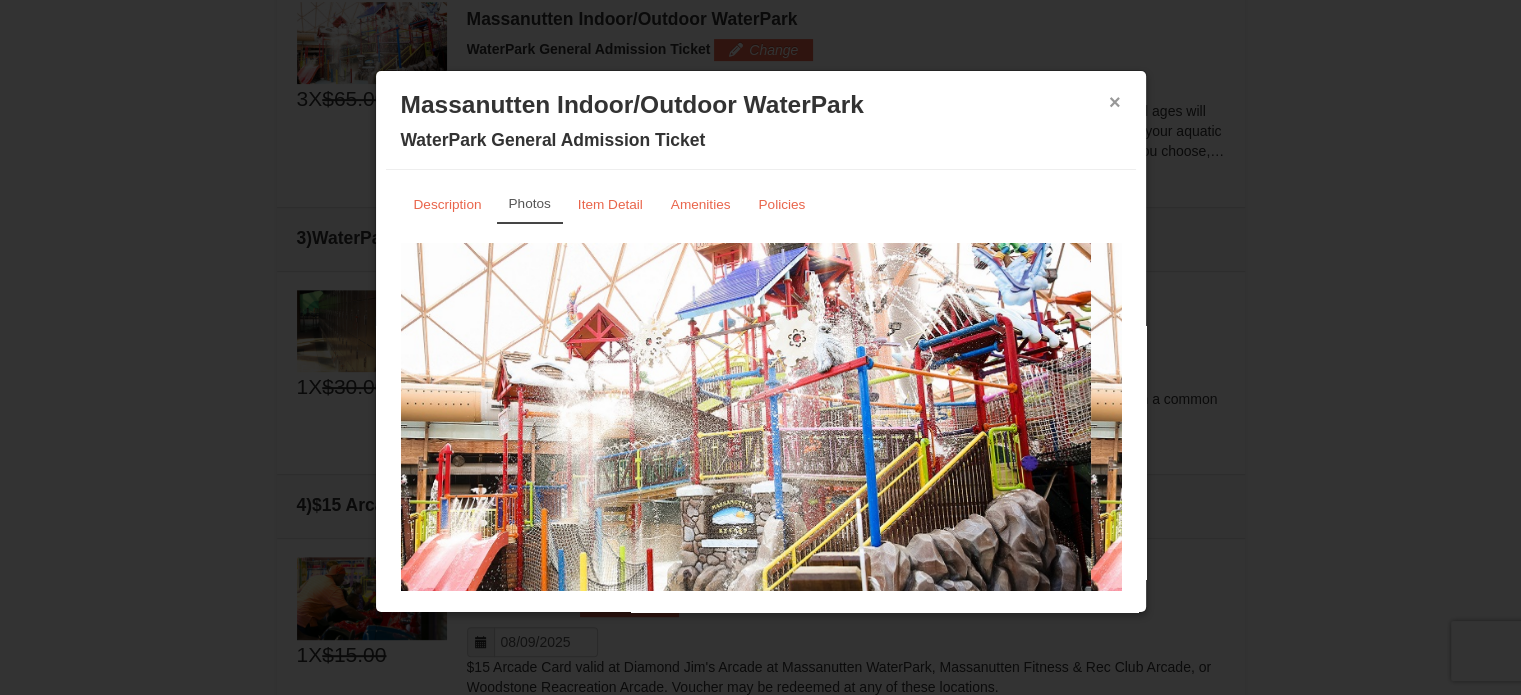 click on "×" at bounding box center (1115, 102) 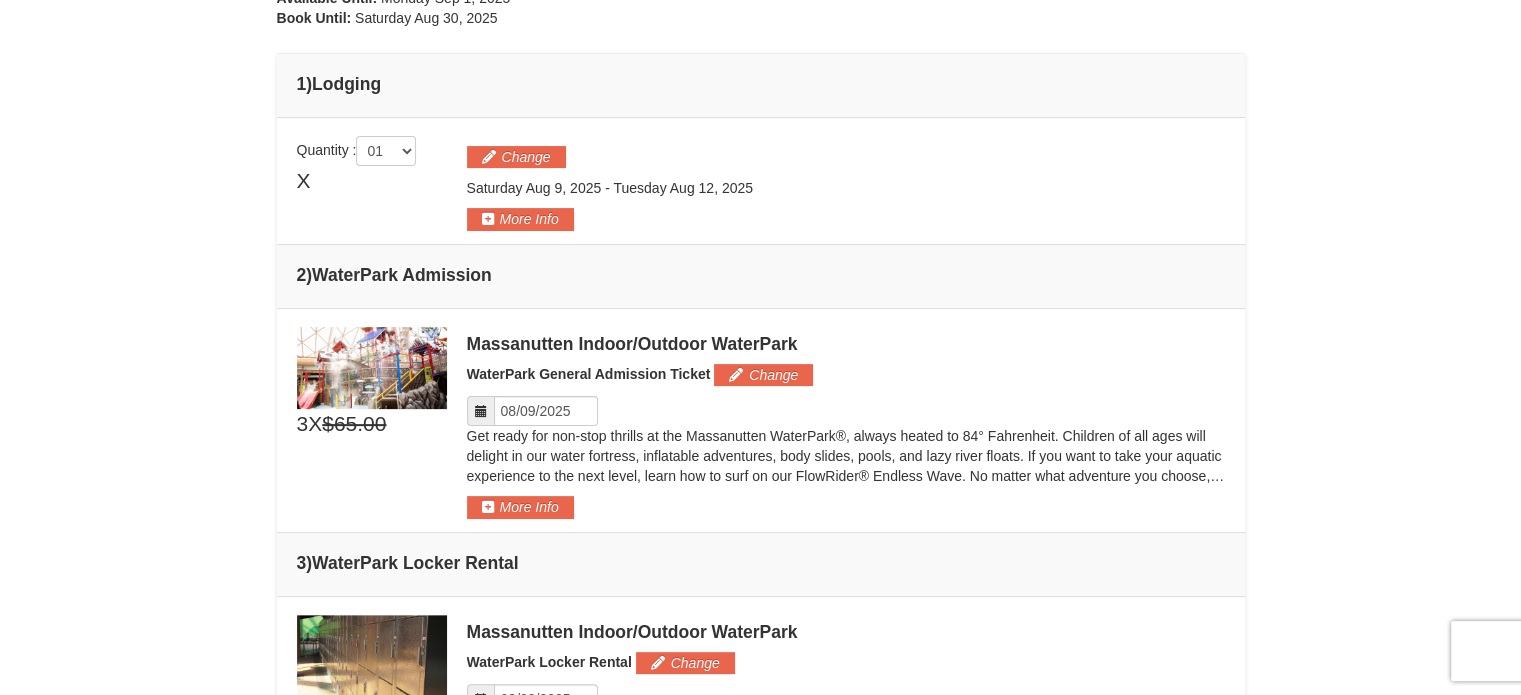 scroll, scrollTop: 505, scrollLeft: 0, axis: vertical 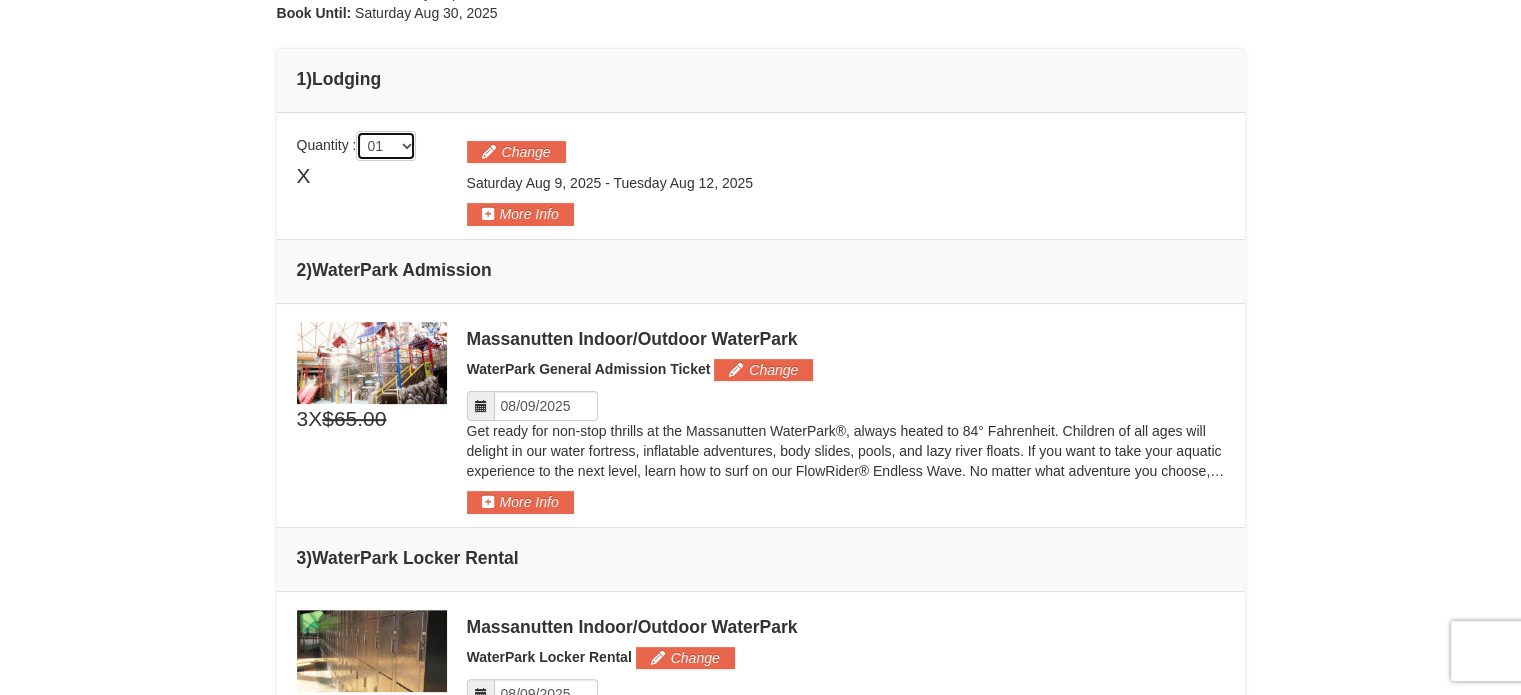click on "01
02
03
04
05" at bounding box center [386, 146] 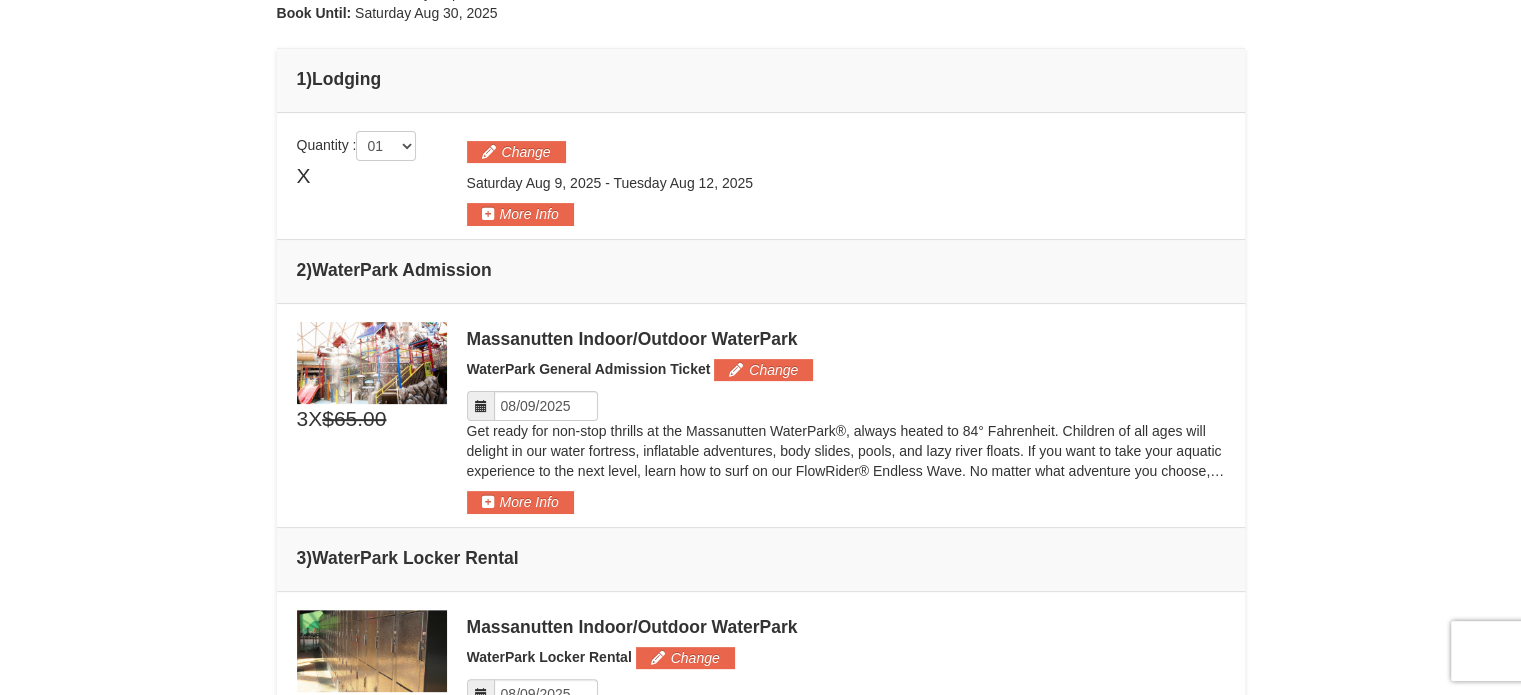 click on "Quantity :
01
02
03
04
05
X" at bounding box center (372, 171) 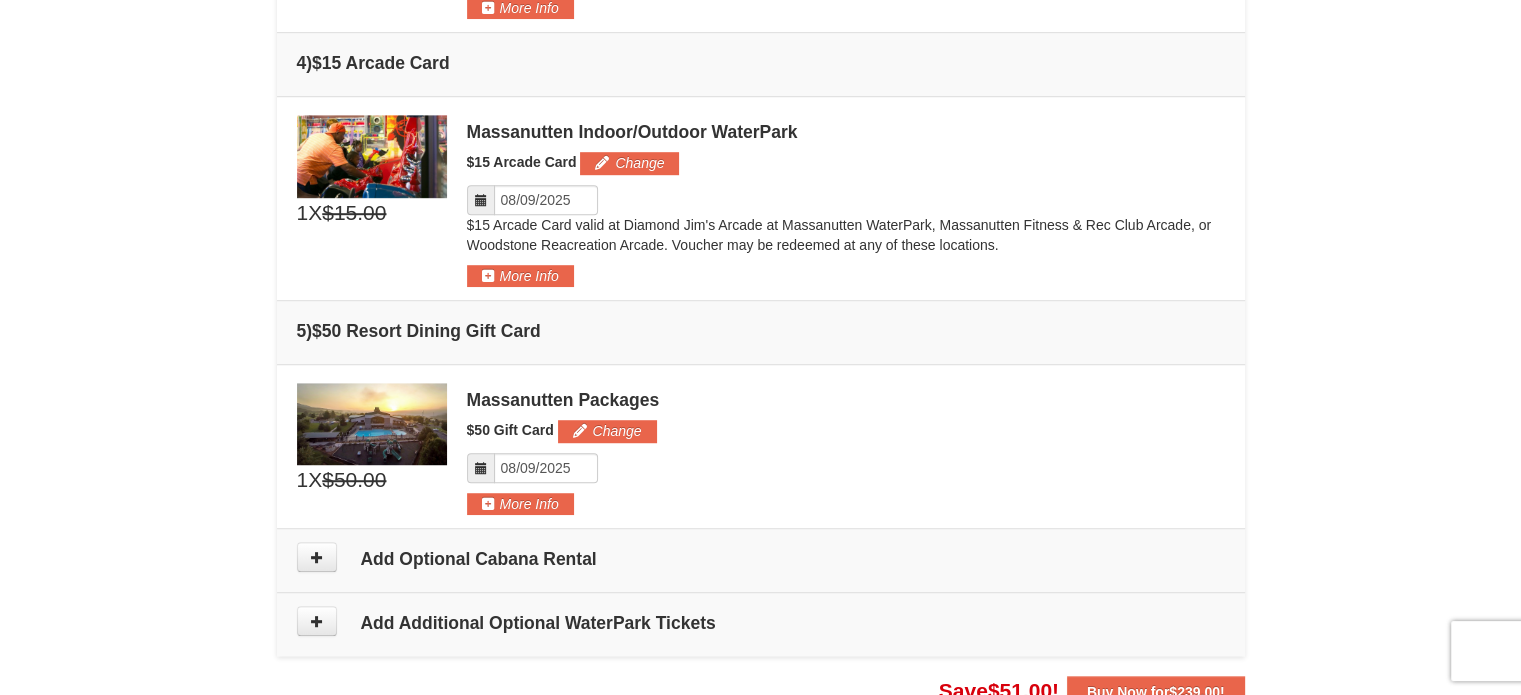 scroll, scrollTop: 1279, scrollLeft: 0, axis: vertical 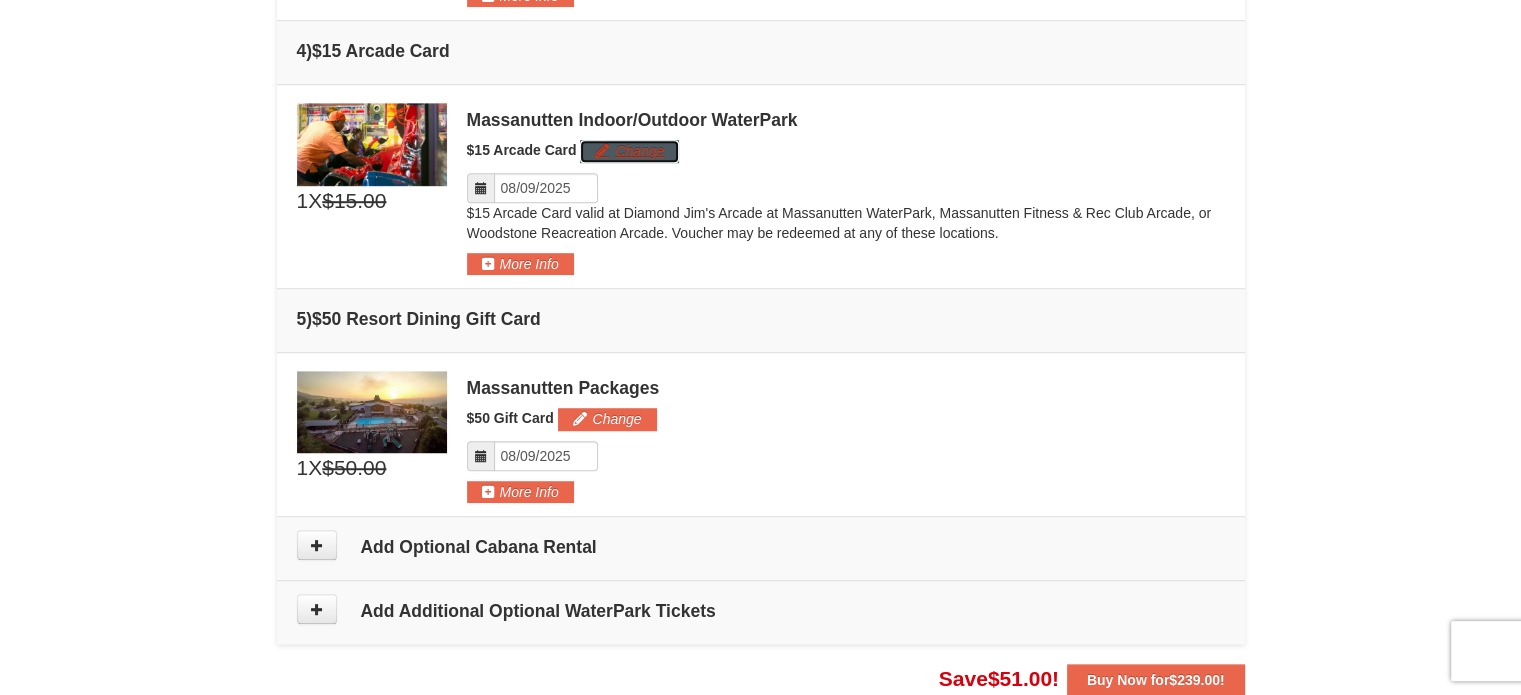 click on "Change" at bounding box center [629, 151] 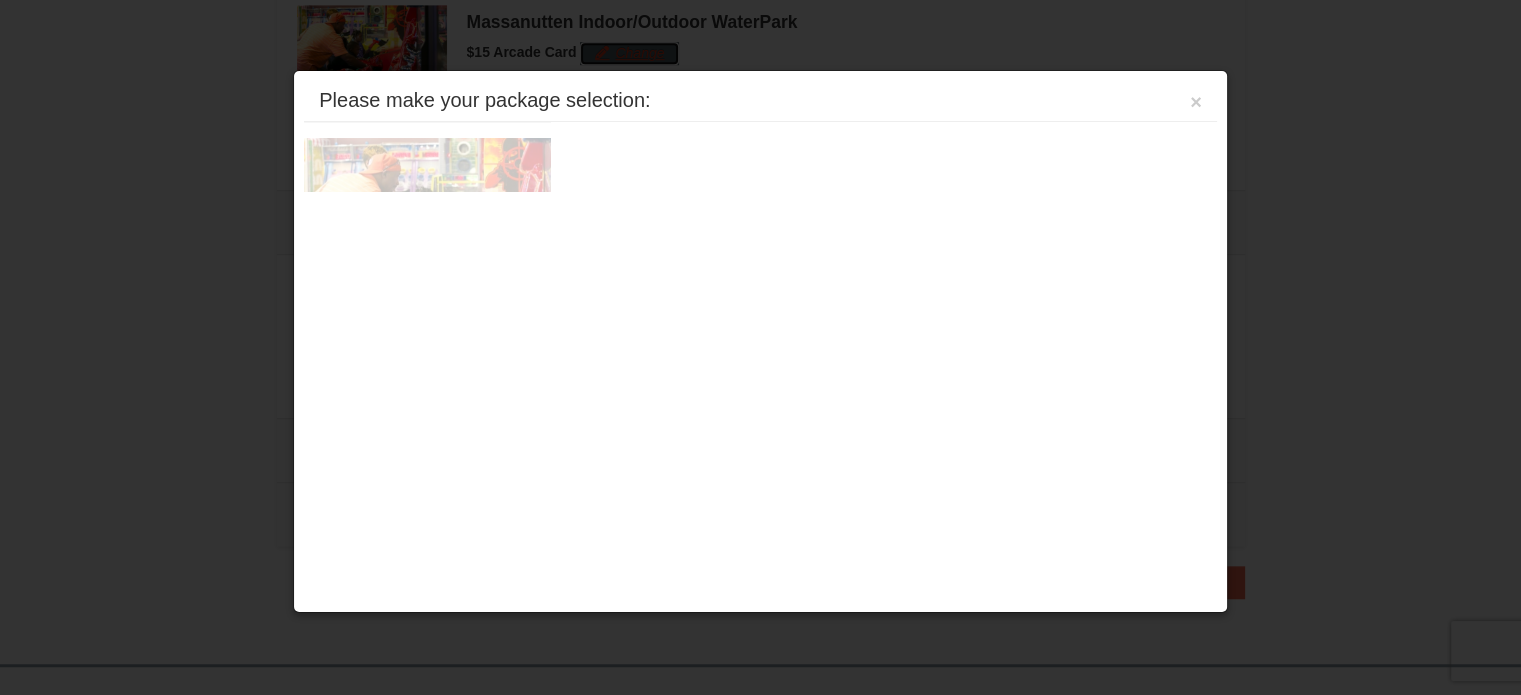scroll, scrollTop: 1379, scrollLeft: 0, axis: vertical 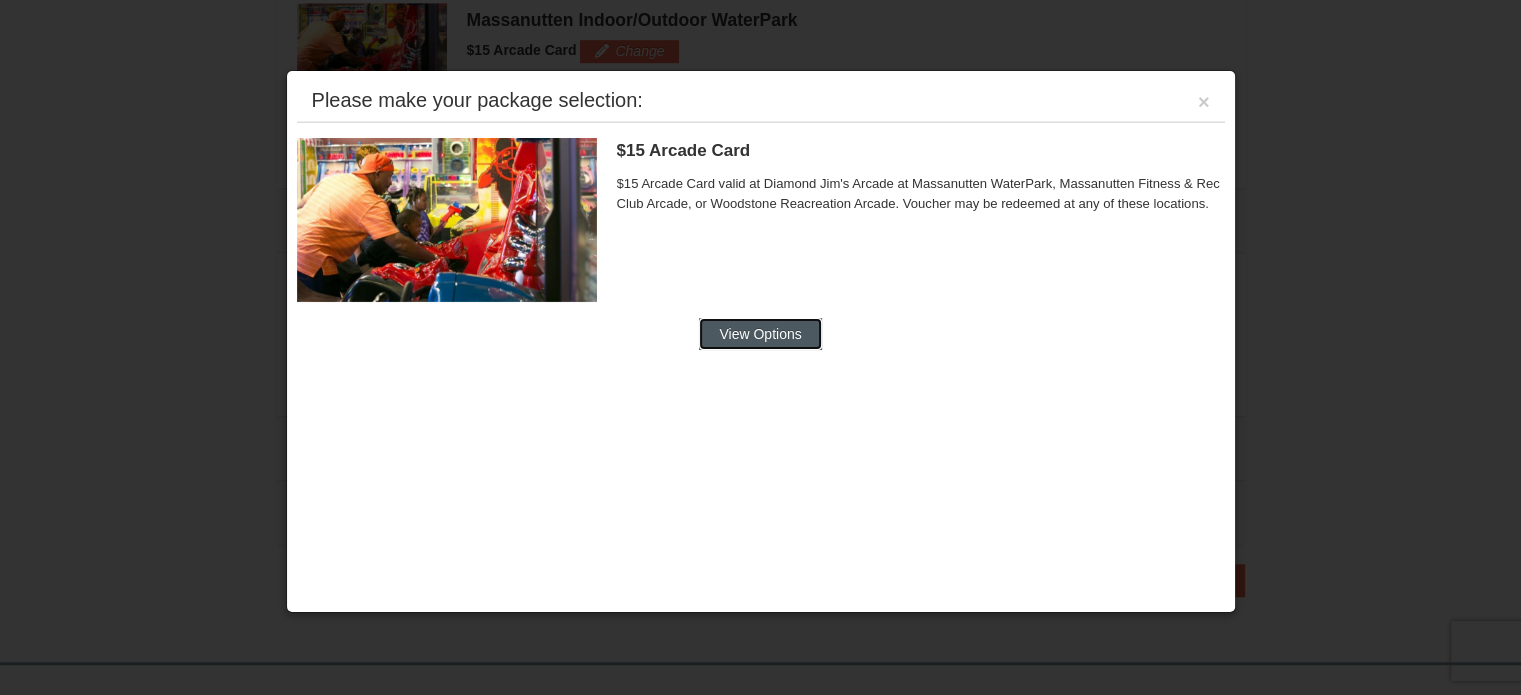 click on "View Options" at bounding box center (760, 334) 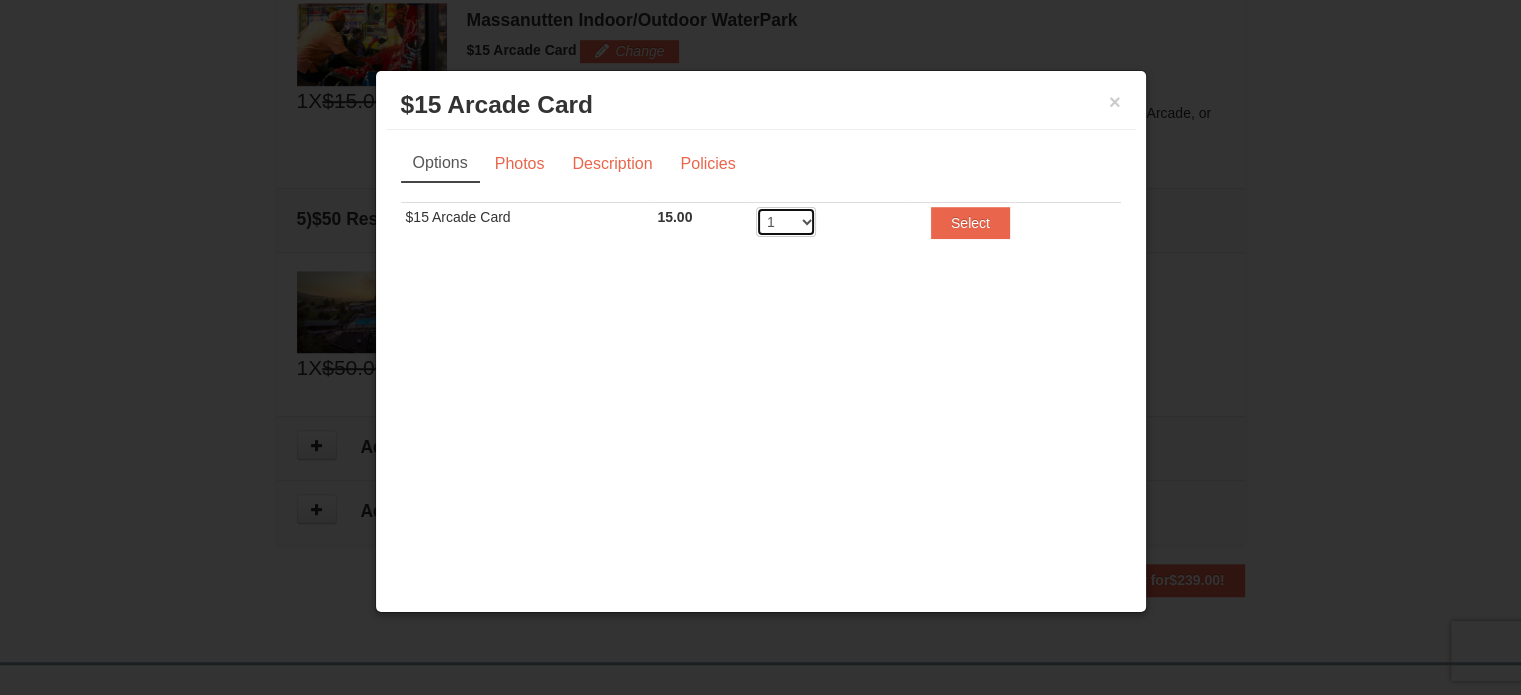 click on "1 2 3 4 5 6 7 8 9 10 11 12 13 14 15 16 17 18 19 20" at bounding box center [786, 222] 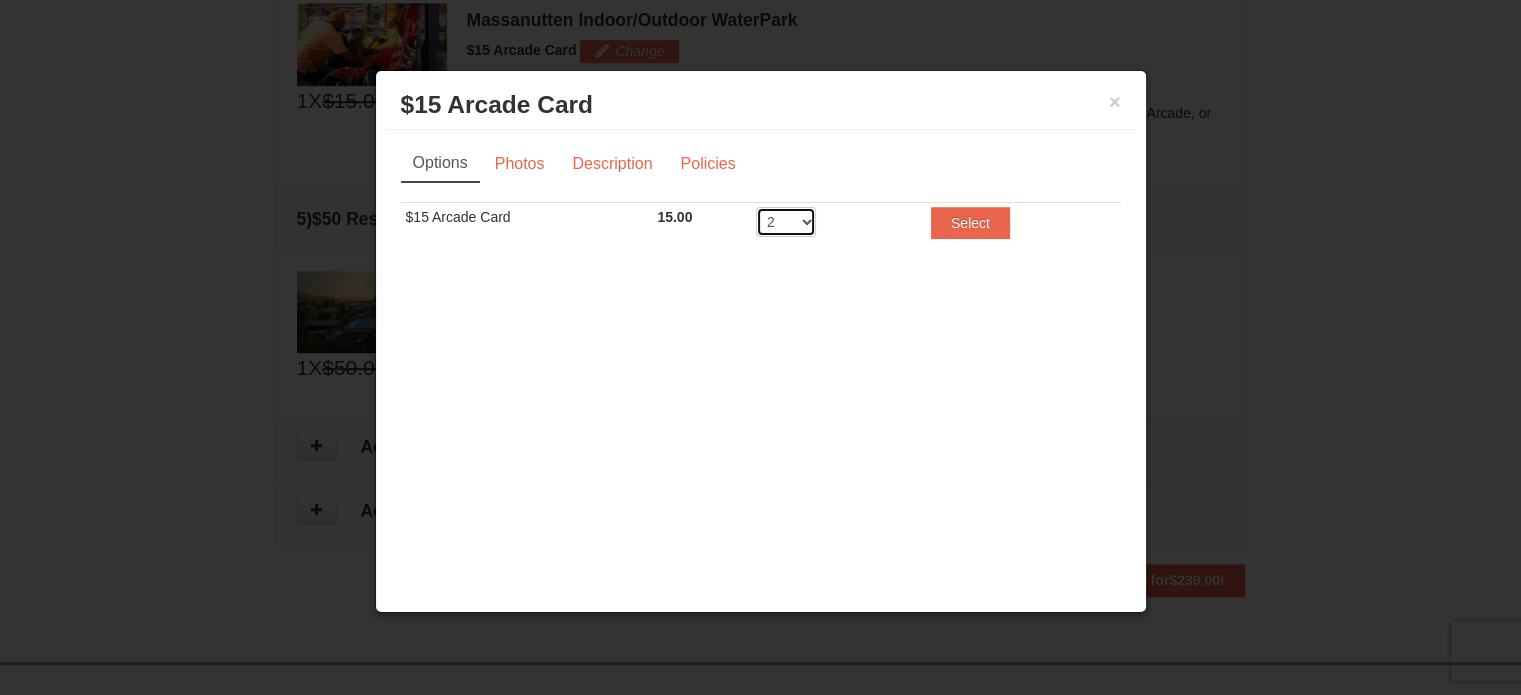 click on "1 2 3 4 5 6 7 8 9 10 11 12 13 14 15 16 17 18 19 20" at bounding box center [786, 222] 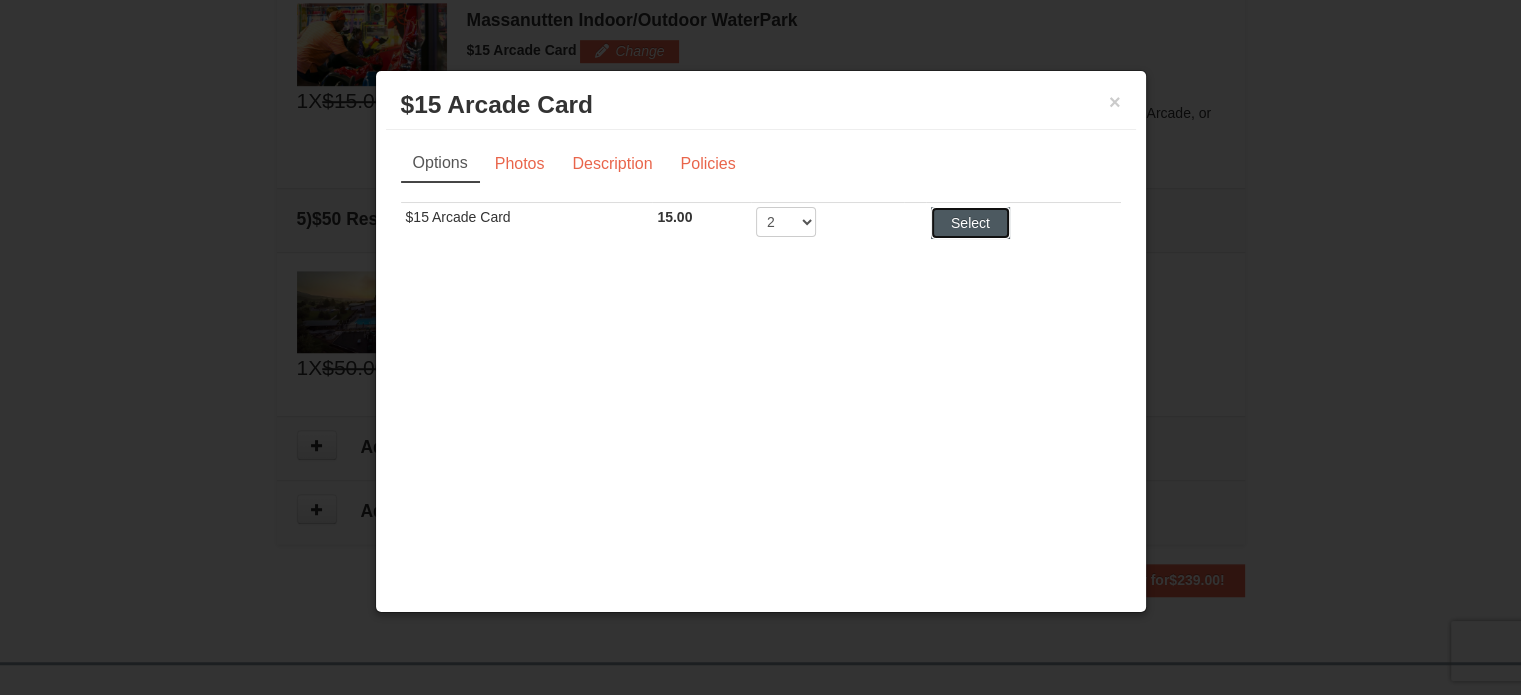 click on "Select" at bounding box center (970, 223) 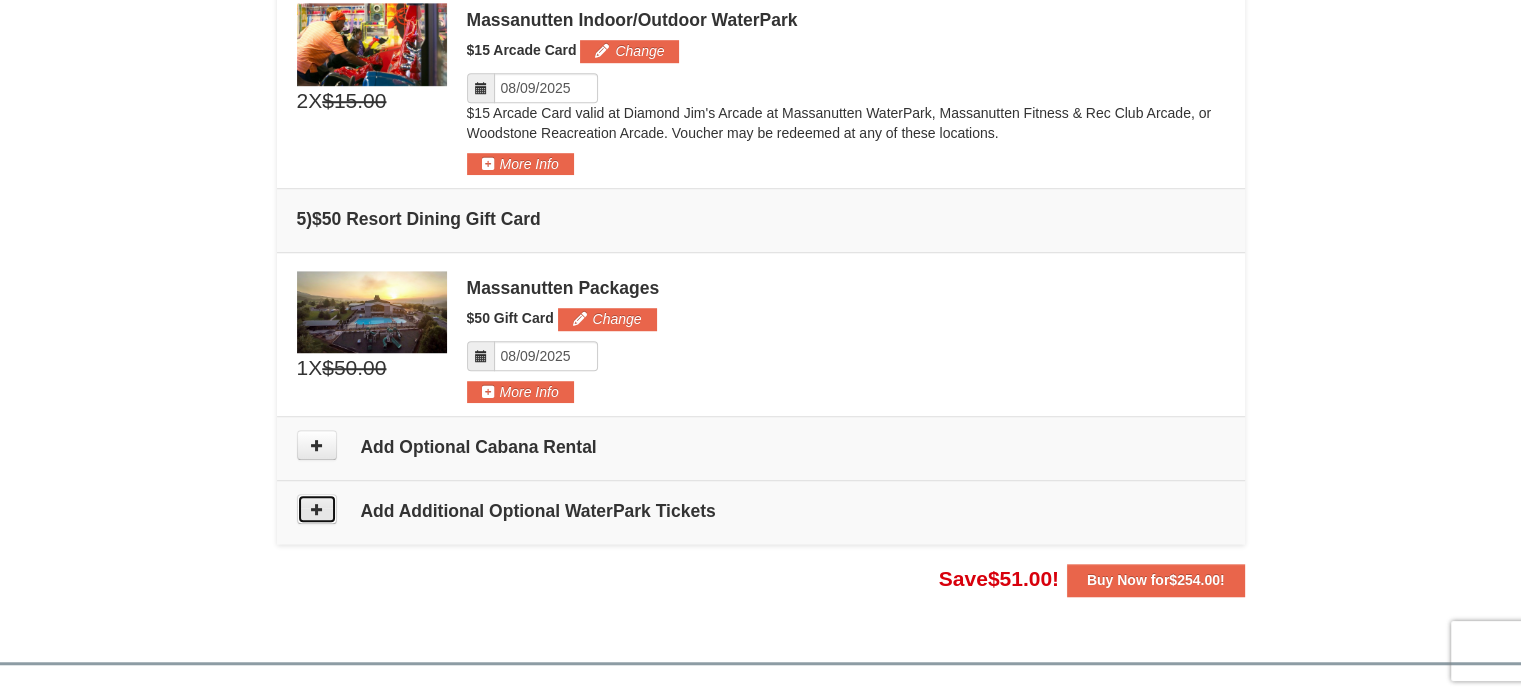 click at bounding box center [317, 509] 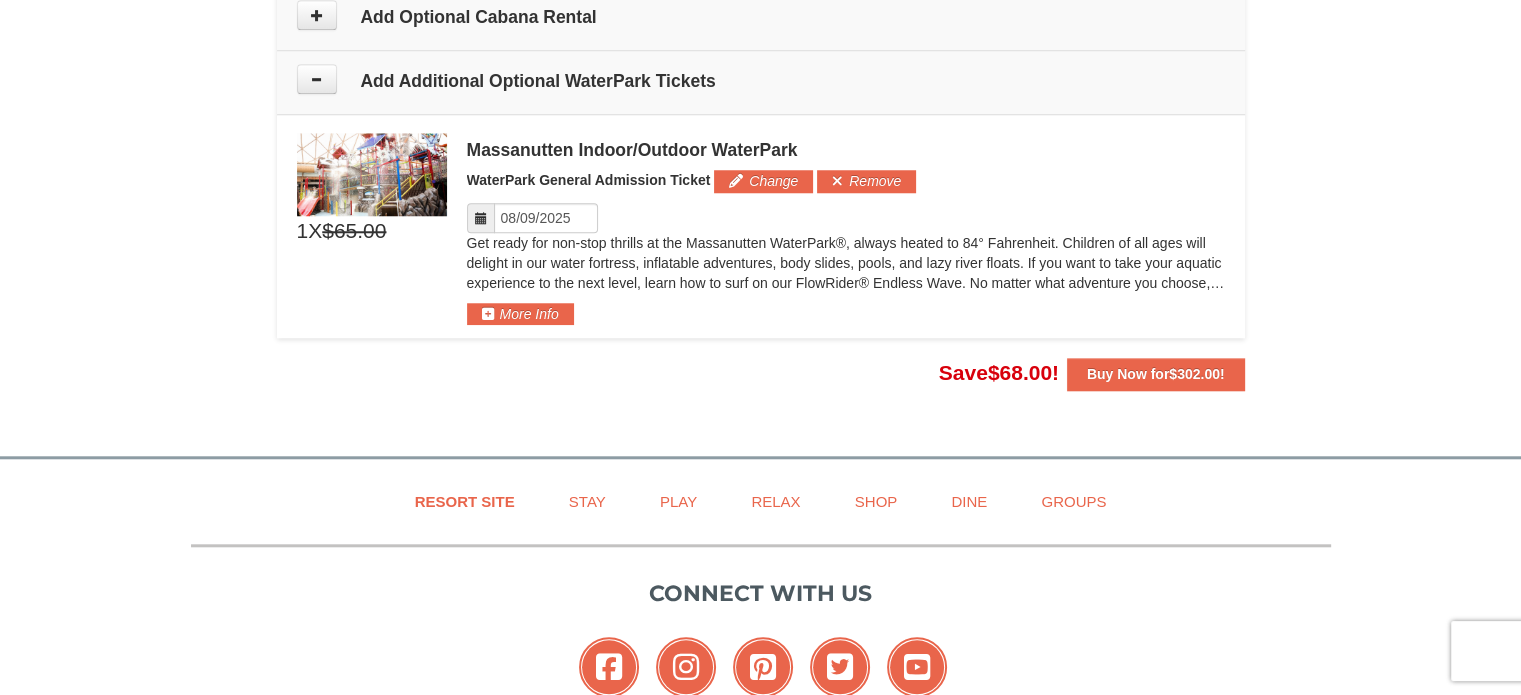 scroll, scrollTop: 1855, scrollLeft: 0, axis: vertical 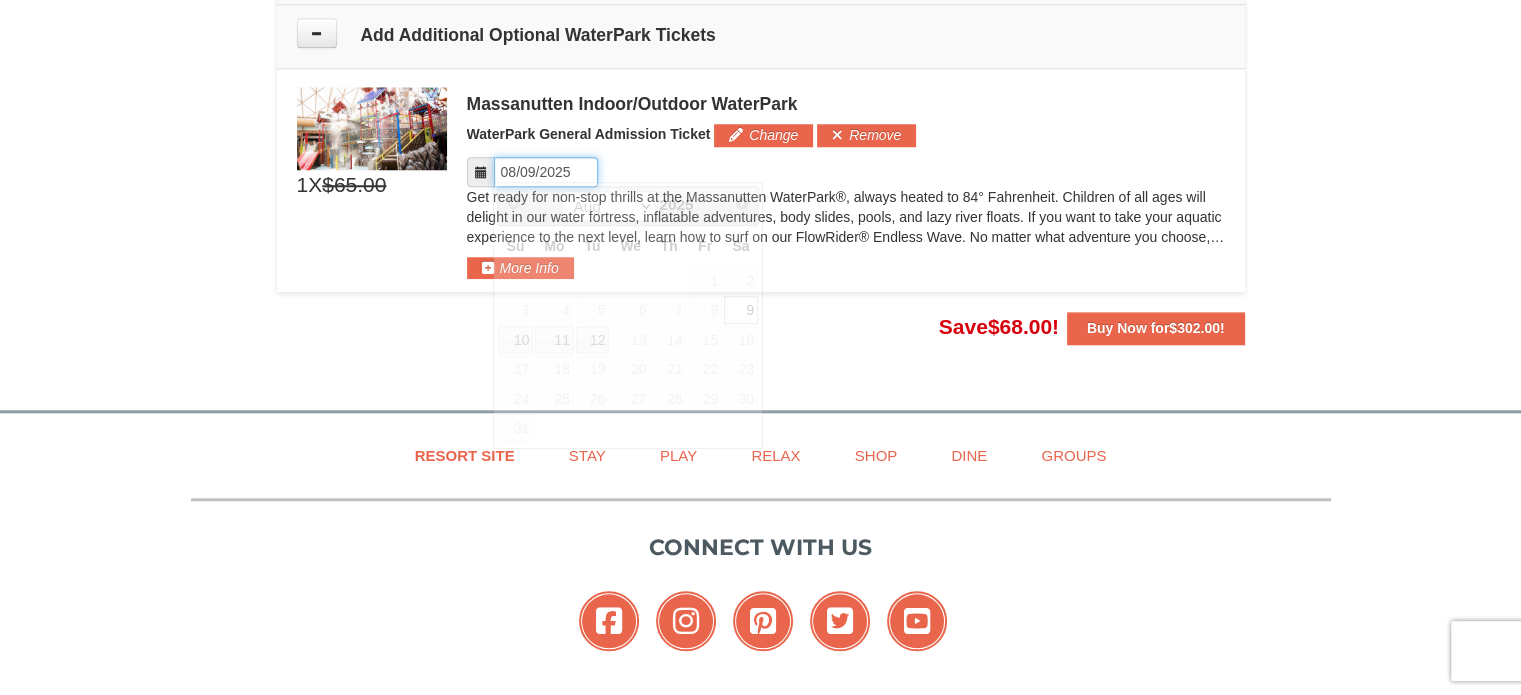 click on "Please format dates MM/DD/YYYY" at bounding box center [546, 172] 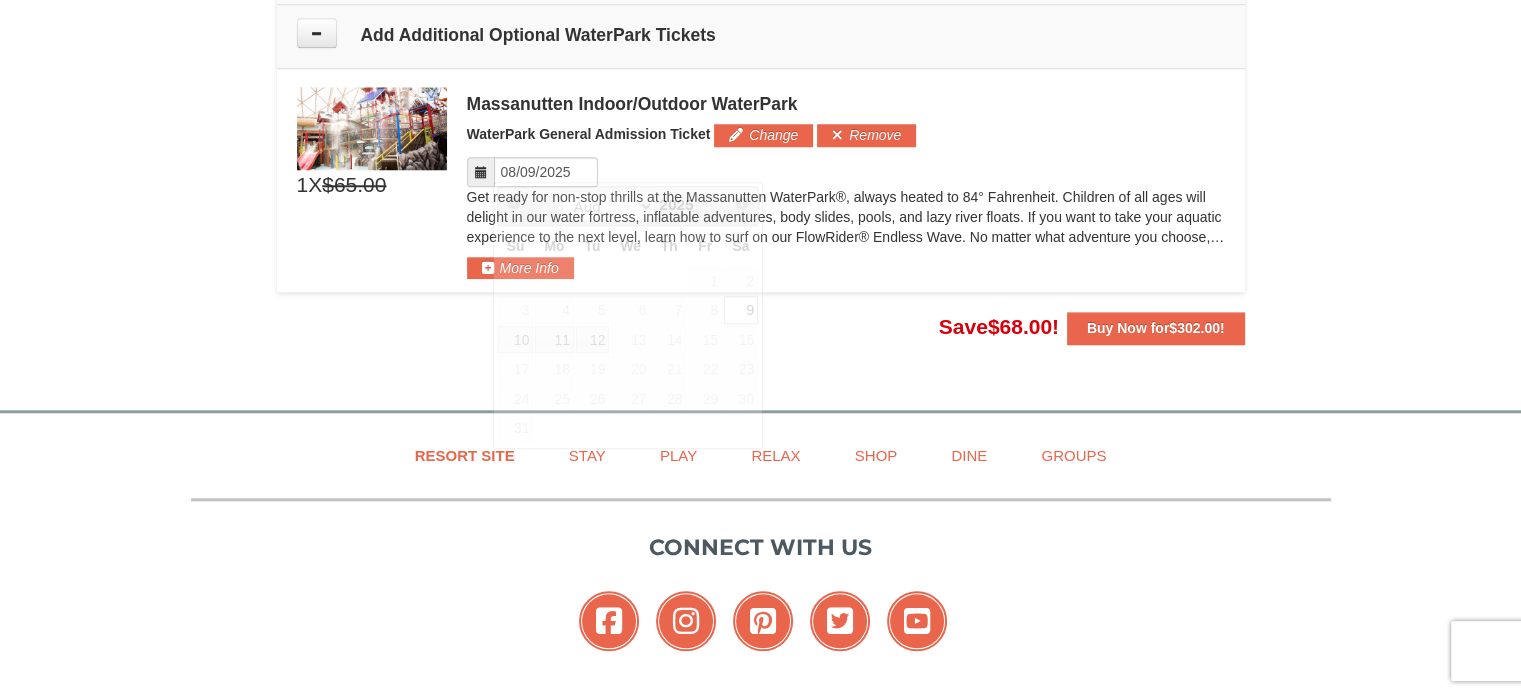 click on "Massanutten Indoor/Outdoor WaterPark
WaterPark General Admission Ticket
Change
Add
Remove
Please format dates MM/DD/YYYY" at bounding box center (846, 183) 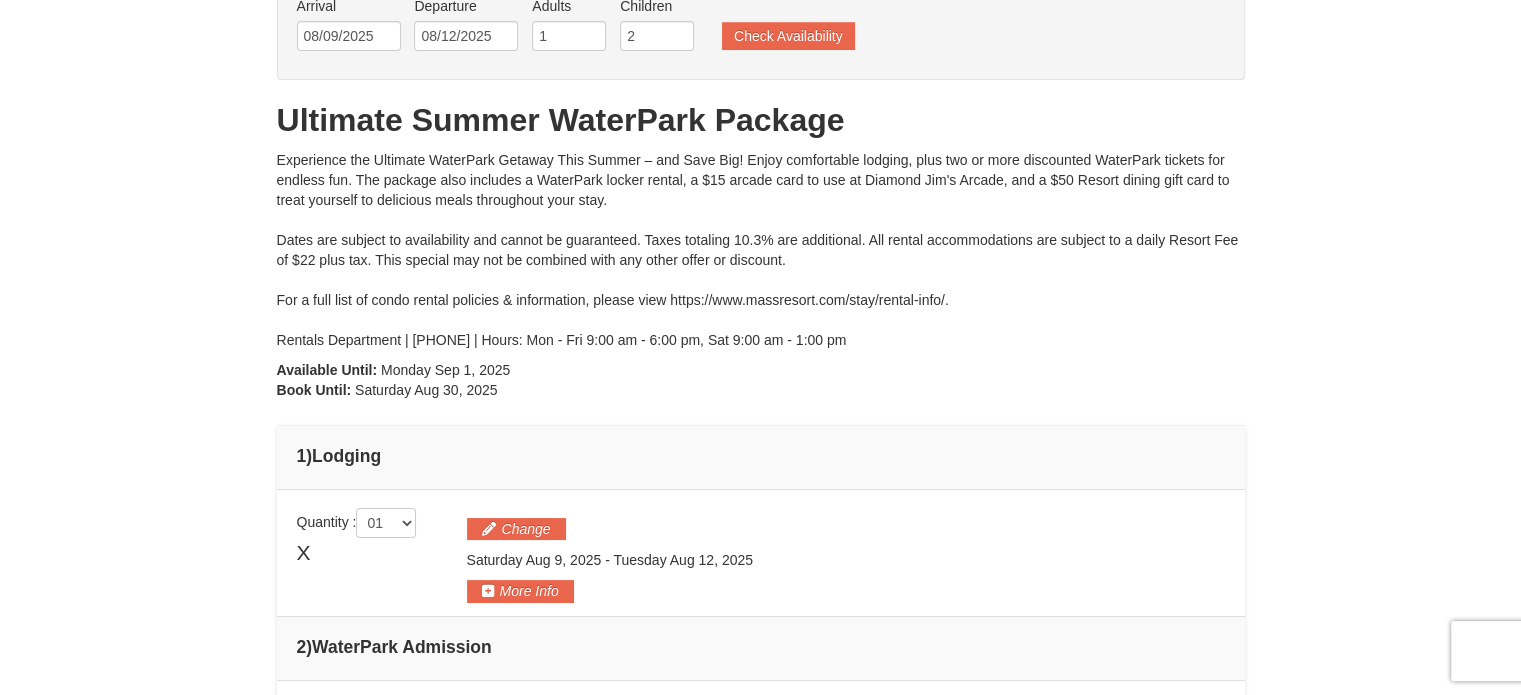 scroll, scrollTop: 0, scrollLeft: 0, axis: both 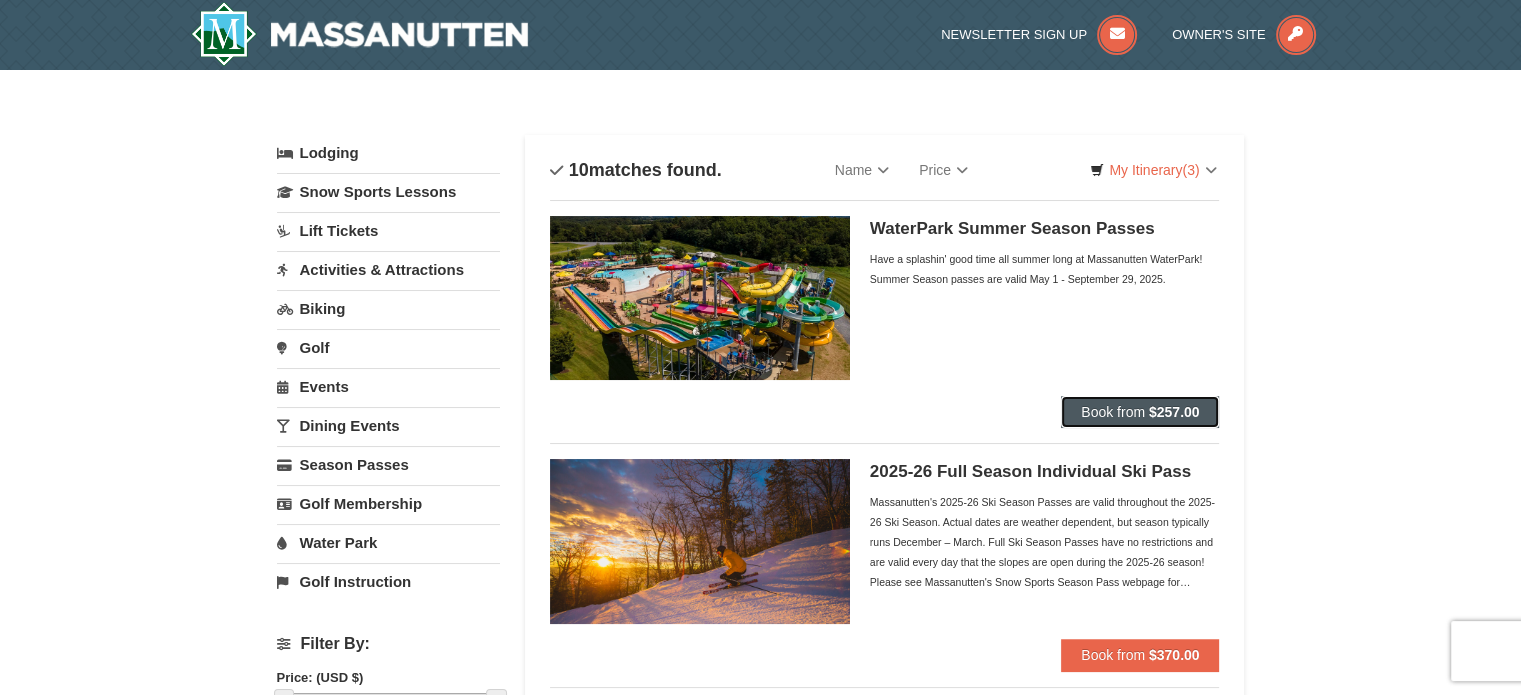click on "Book from" at bounding box center [1113, 412] 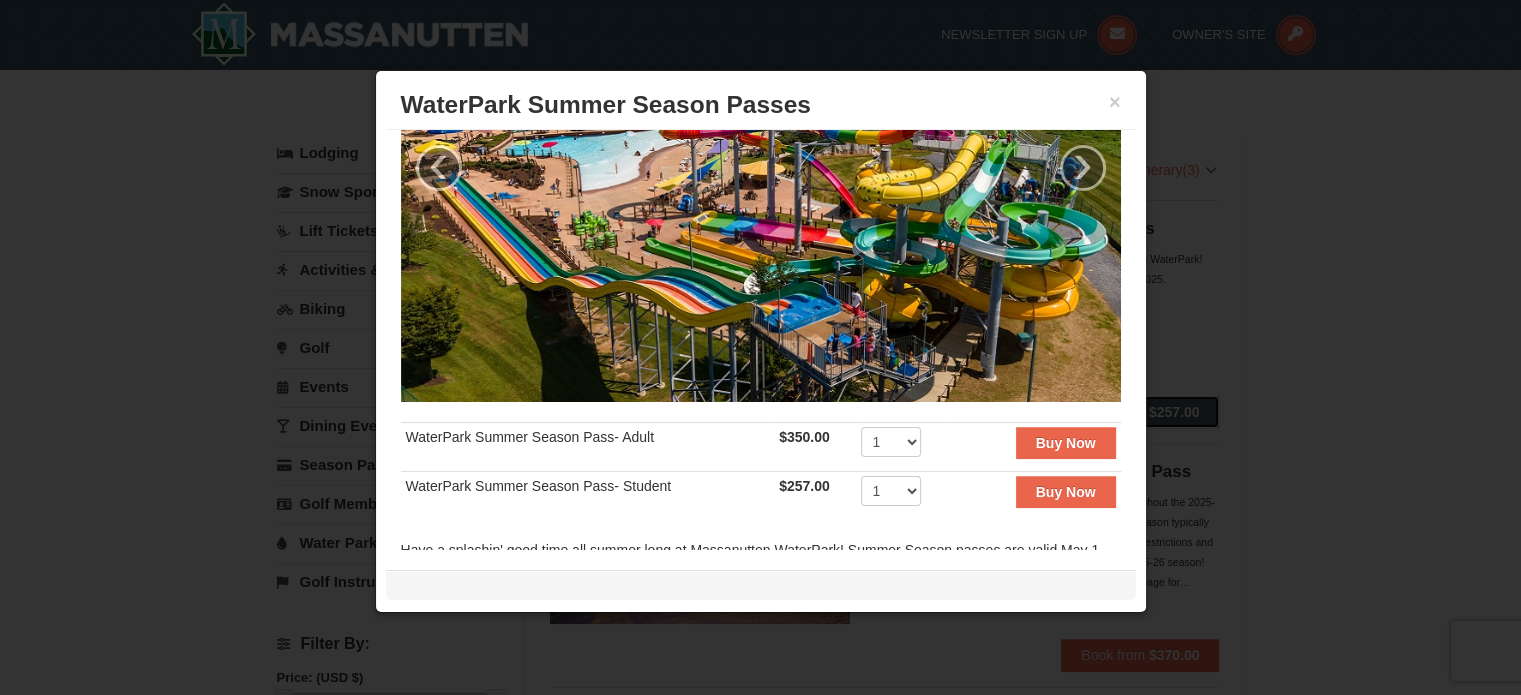 scroll, scrollTop: 0, scrollLeft: 0, axis: both 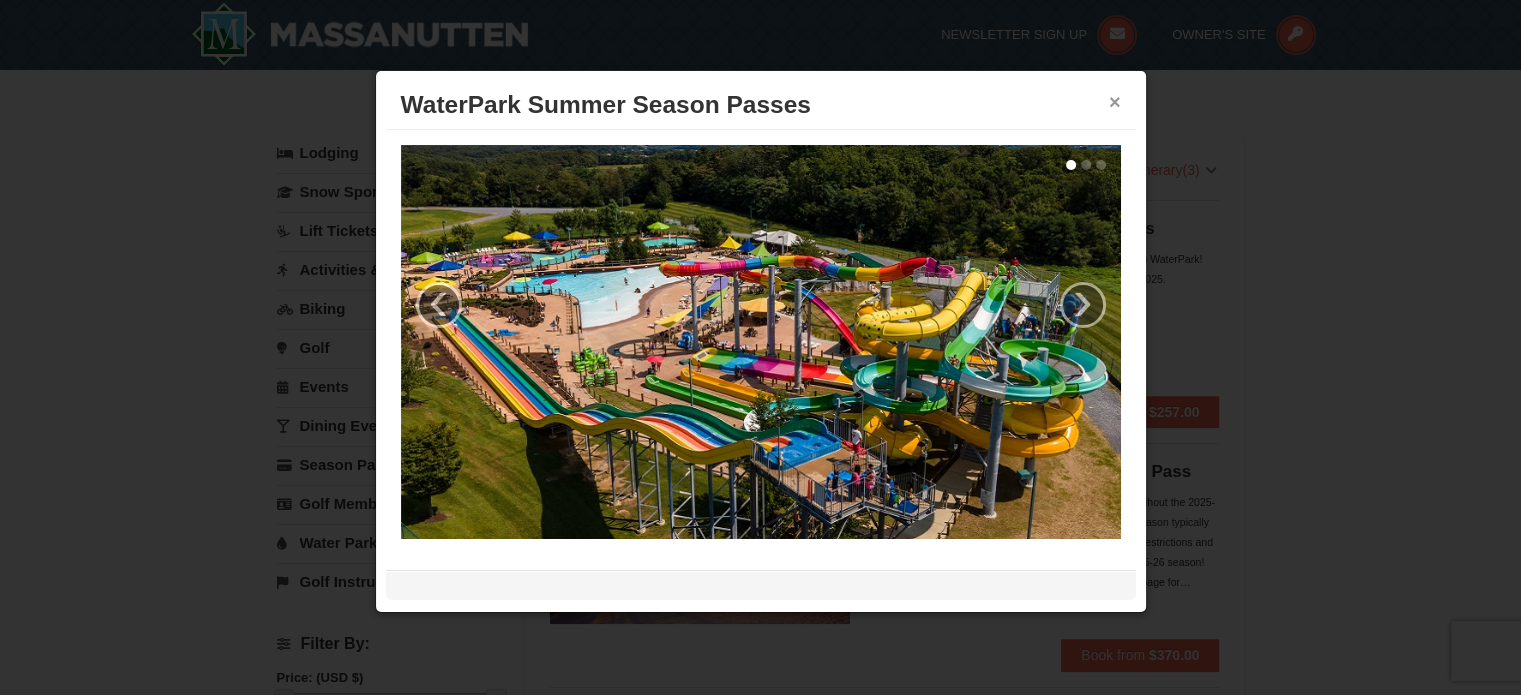 click on "×" at bounding box center (1115, 102) 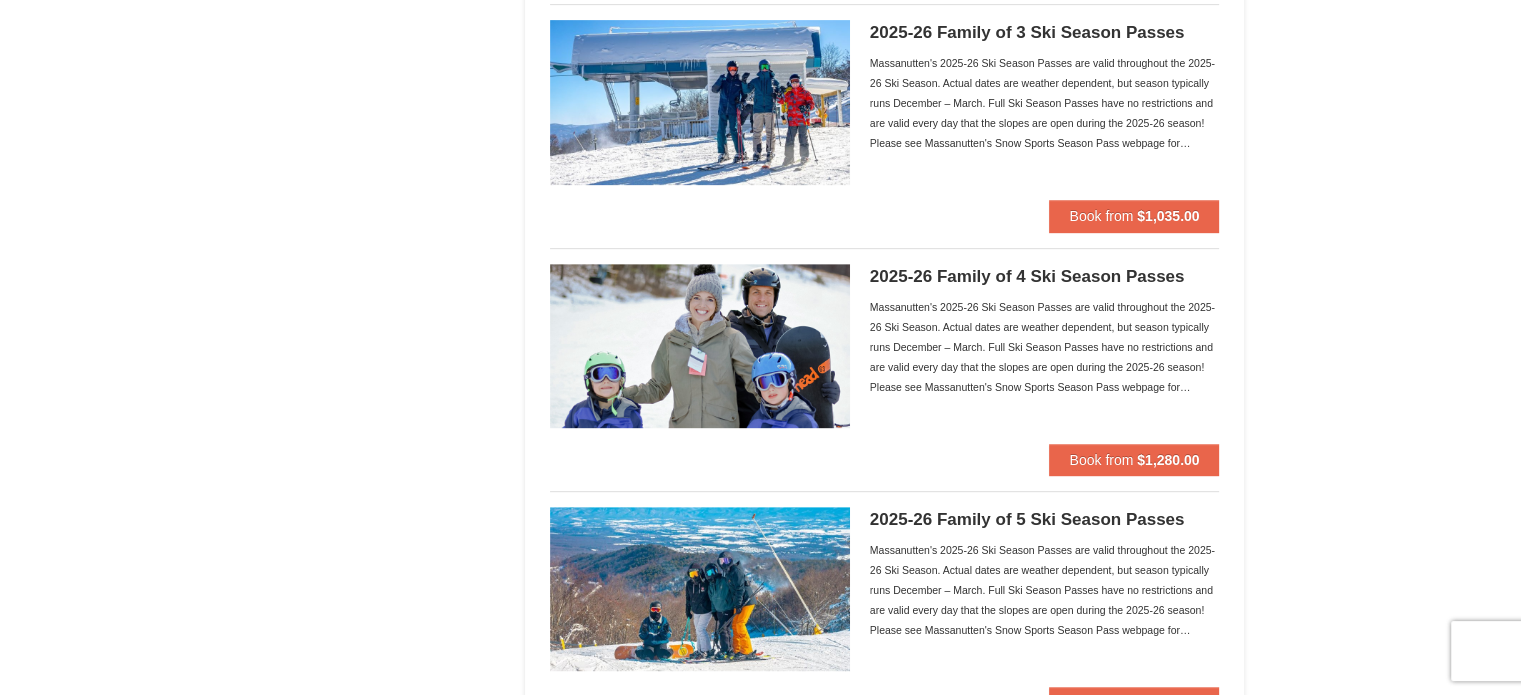 scroll, scrollTop: 822, scrollLeft: 0, axis: vertical 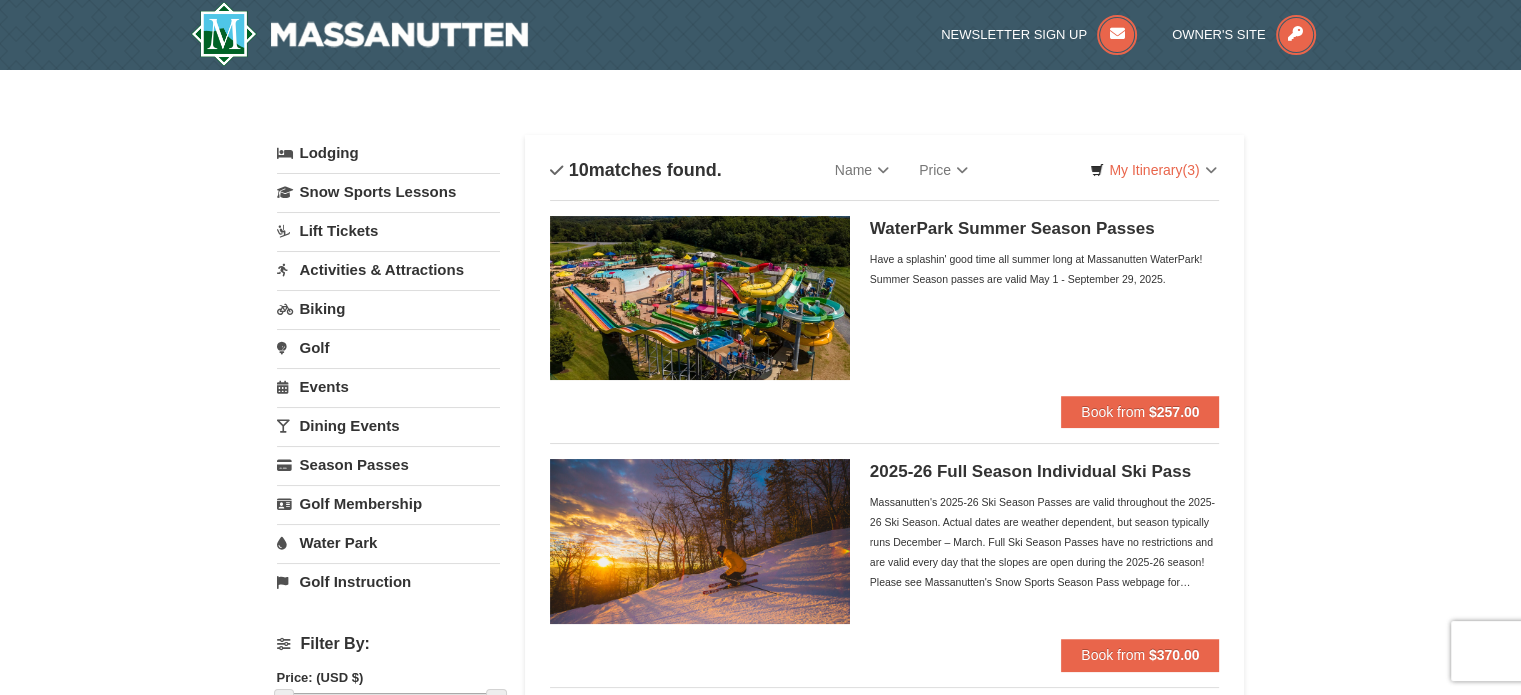 click on "Water Park" at bounding box center (388, 542) 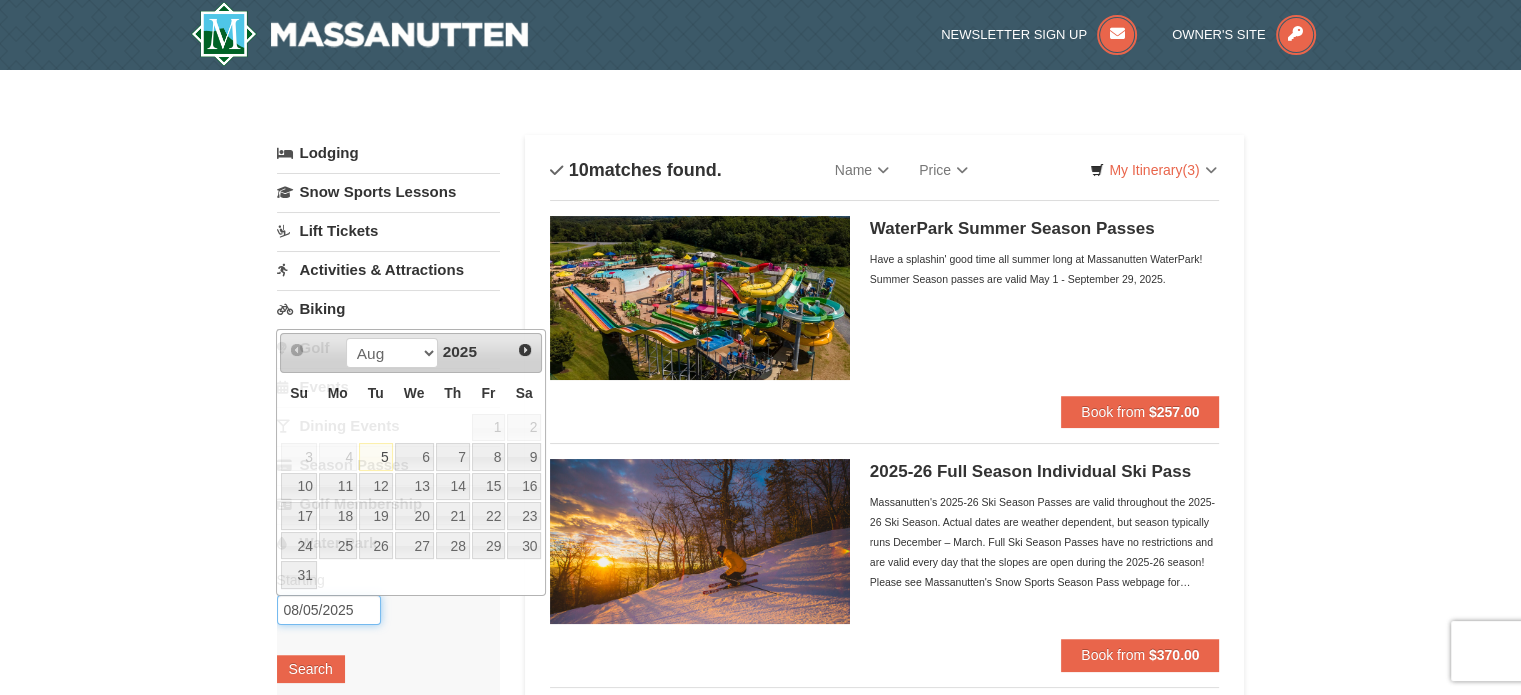 click on "08/05/2025" at bounding box center [329, 610] 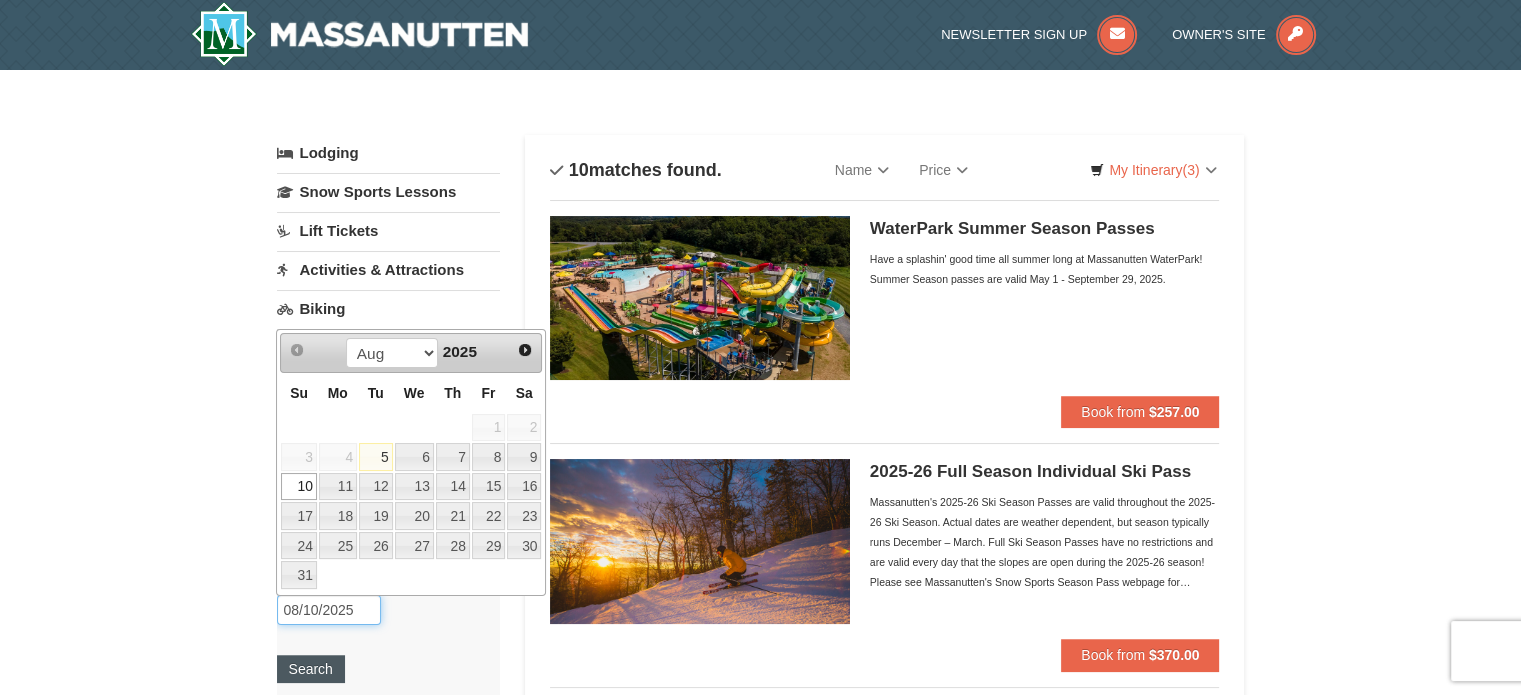 type on "08/10/2025" 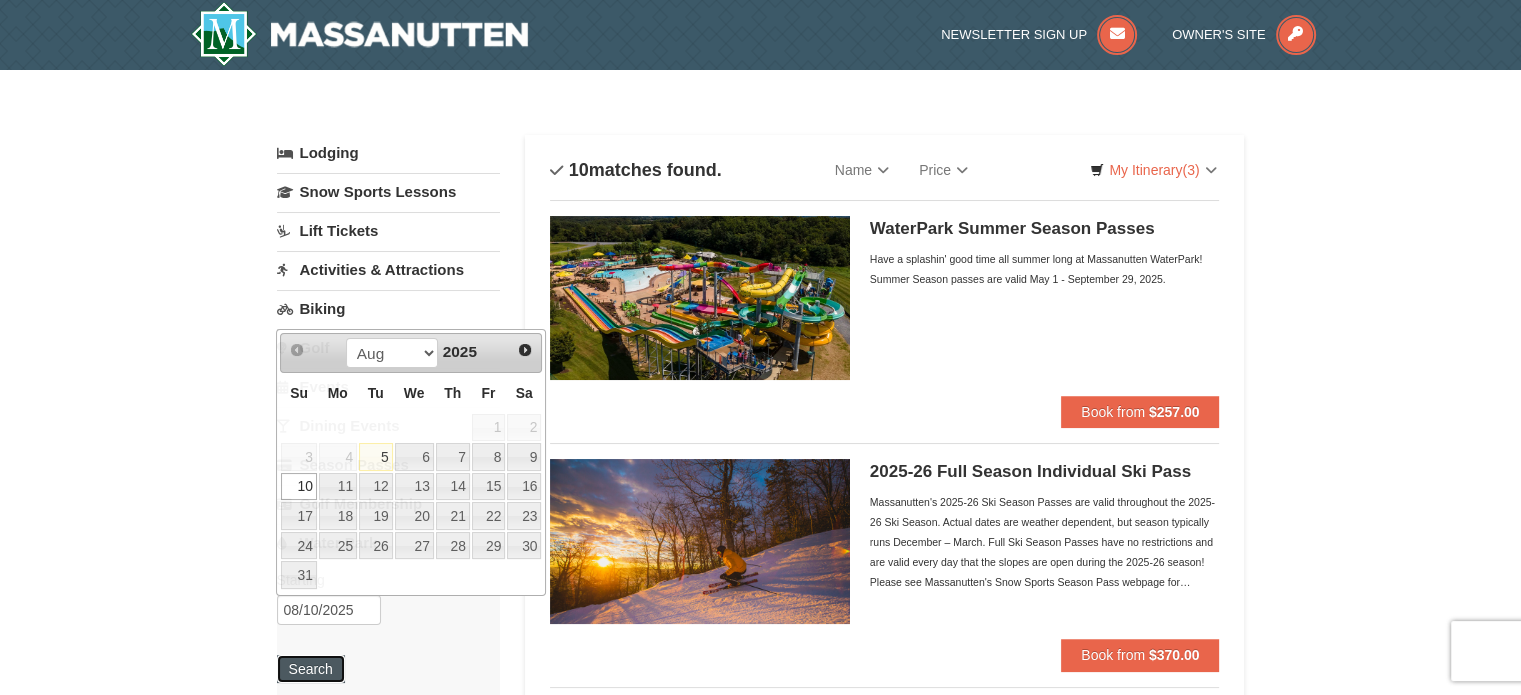 click on "Search" at bounding box center [311, 669] 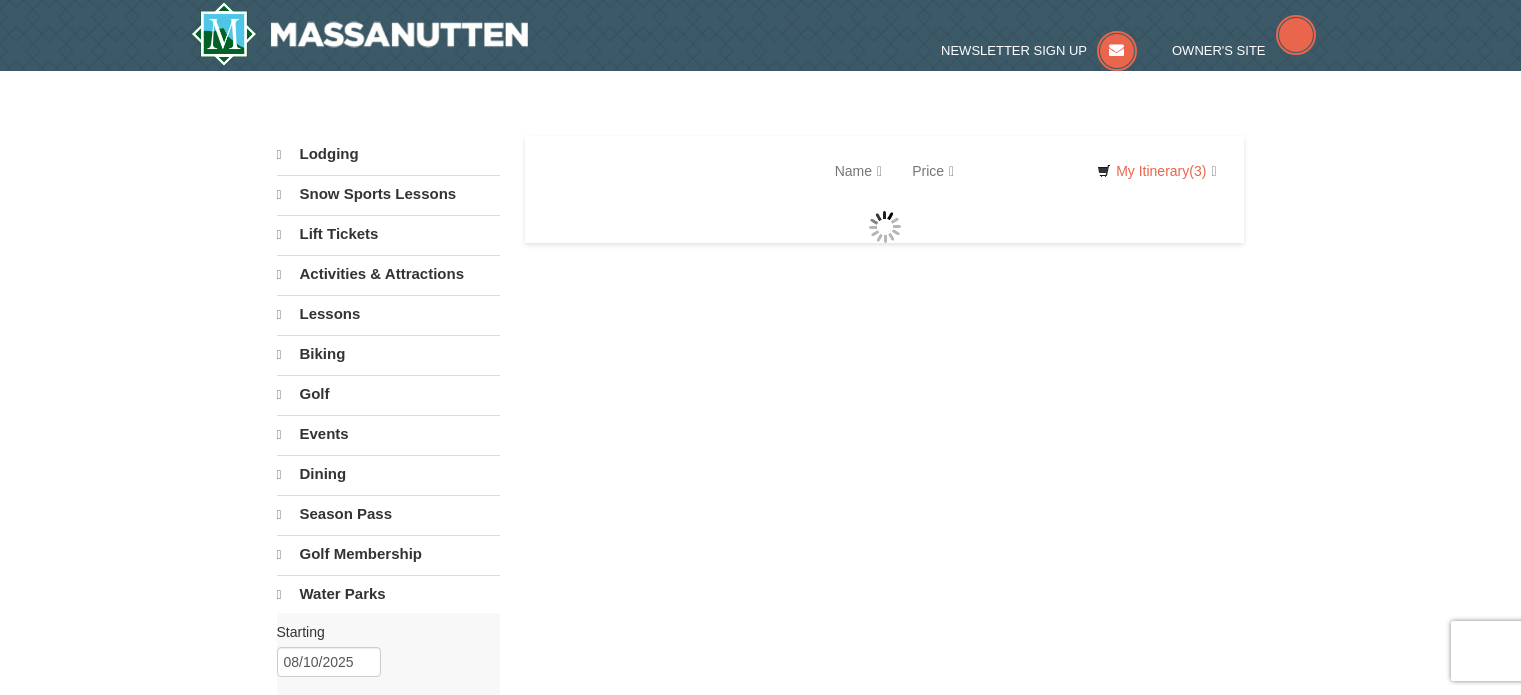 scroll, scrollTop: 0, scrollLeft: 0, axis: both 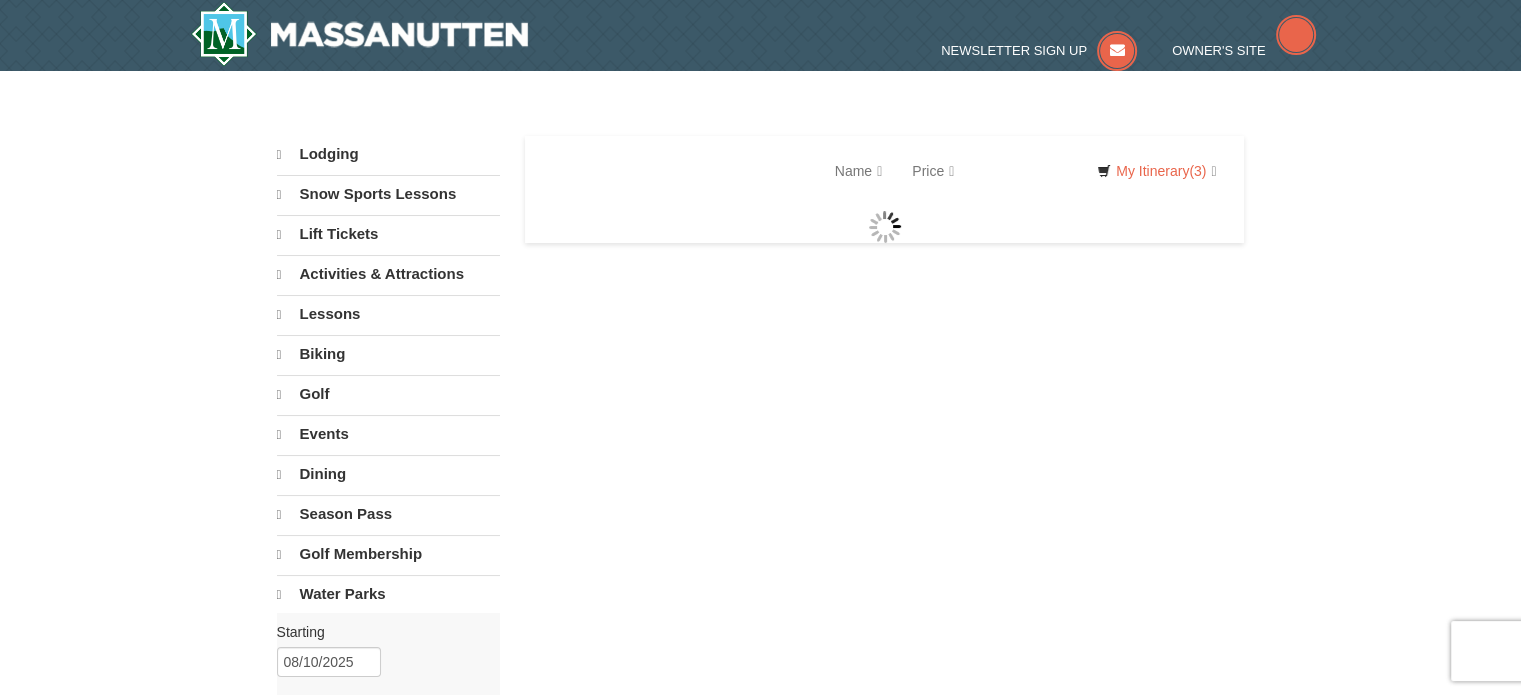 select on "8" 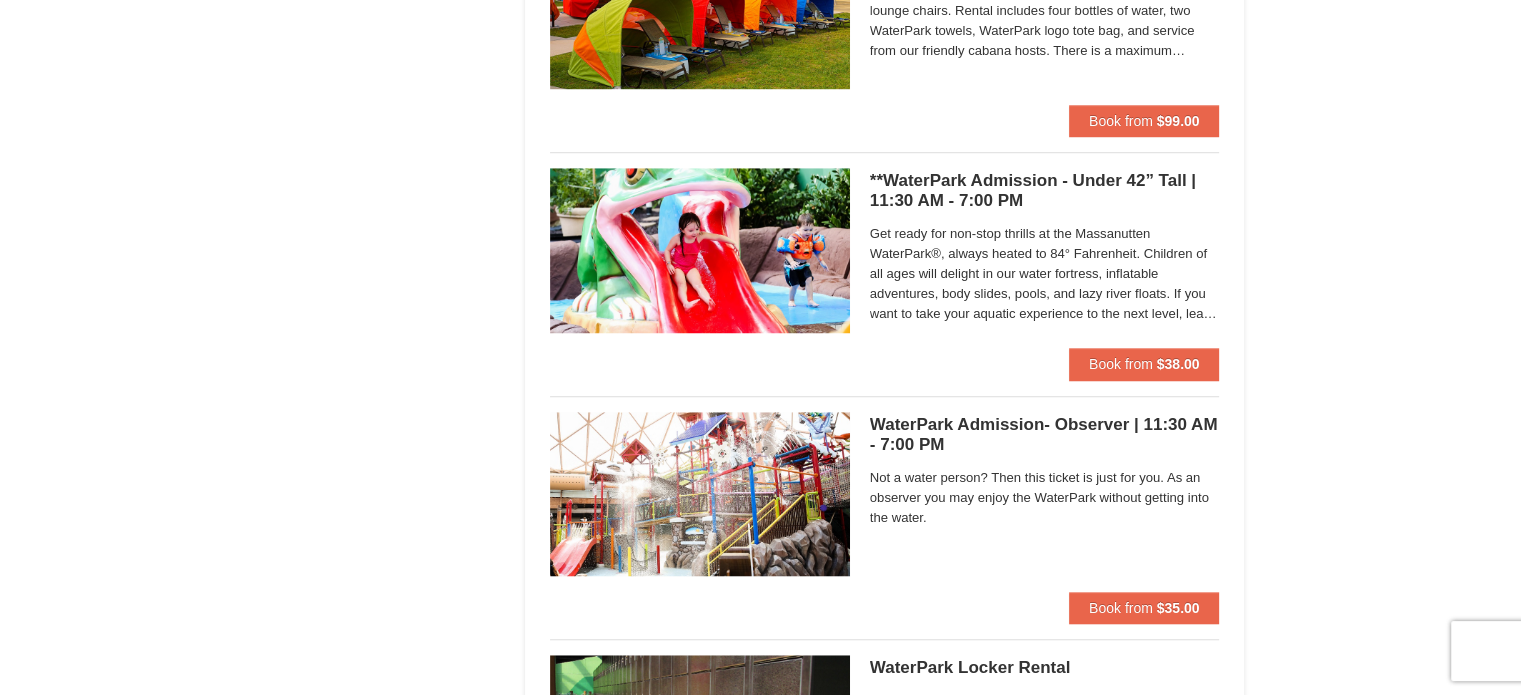 scroll, scrollTop: 1490, scrollLeft: 0, axis: vertical 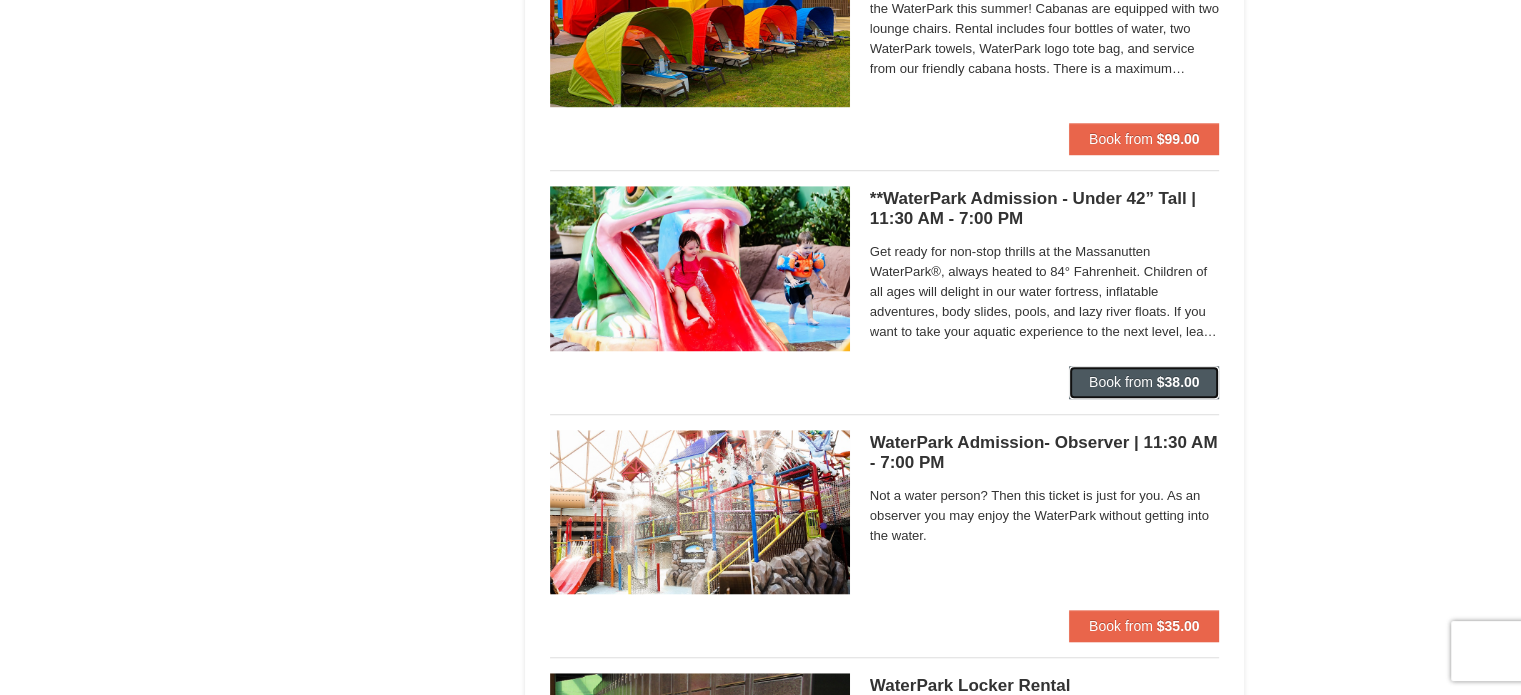 click on "Book from" at bounding box center (1121, 382) 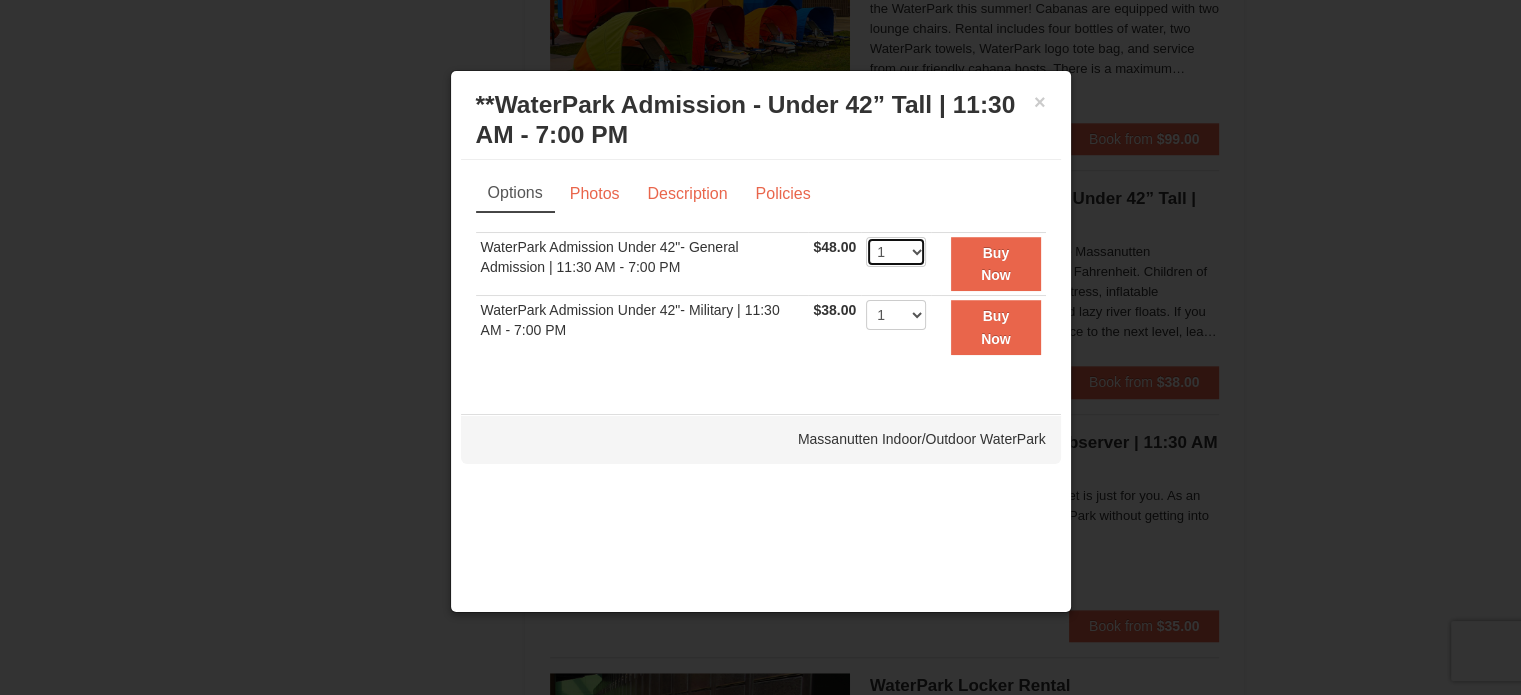 click on "1
2
3
4
5
6
7
8
9
10
11
12
13
14
15
16
17
18
19
20
21 22" at bounding box center [896, 252] 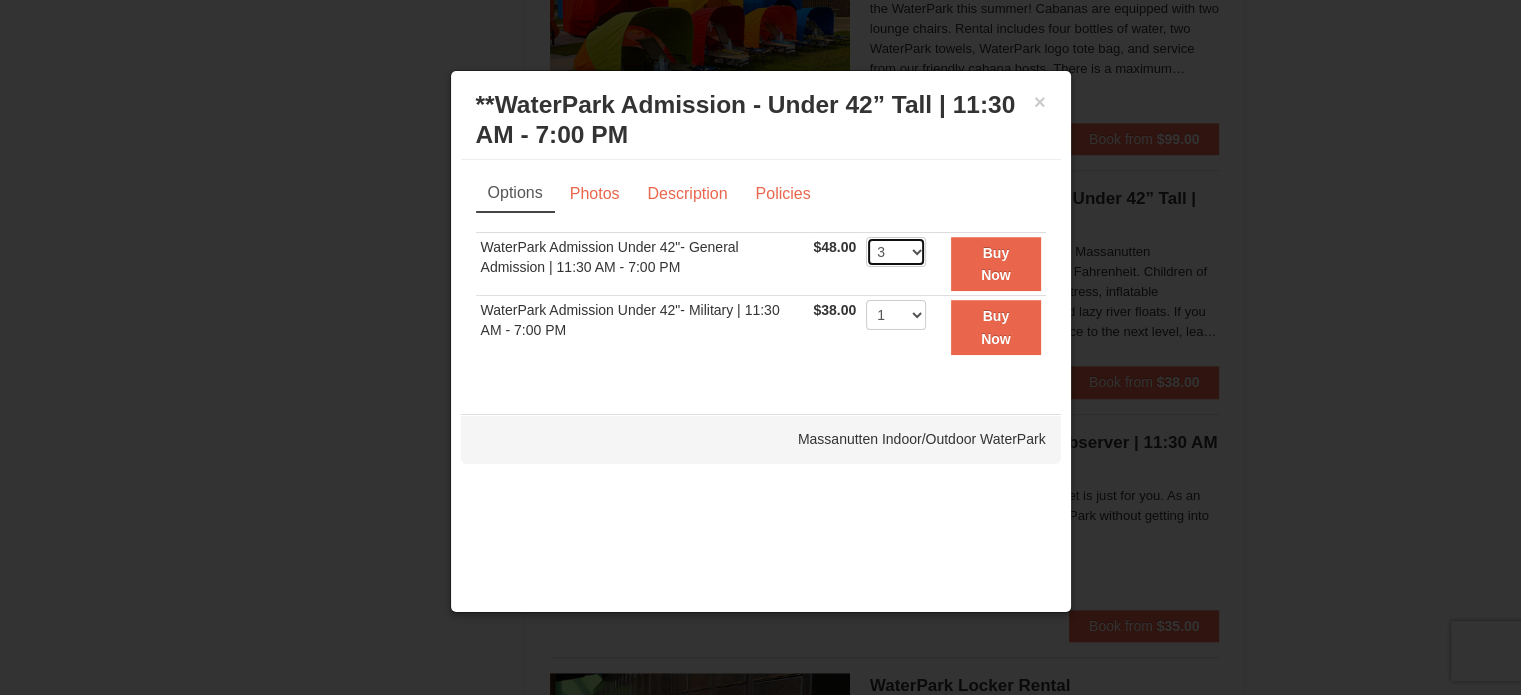 click on "1
2
3
4
5
6
7
8
9
10
11
12
13
14
15
16
17
18
19
20
21 22" at bounding box center (896, 252) 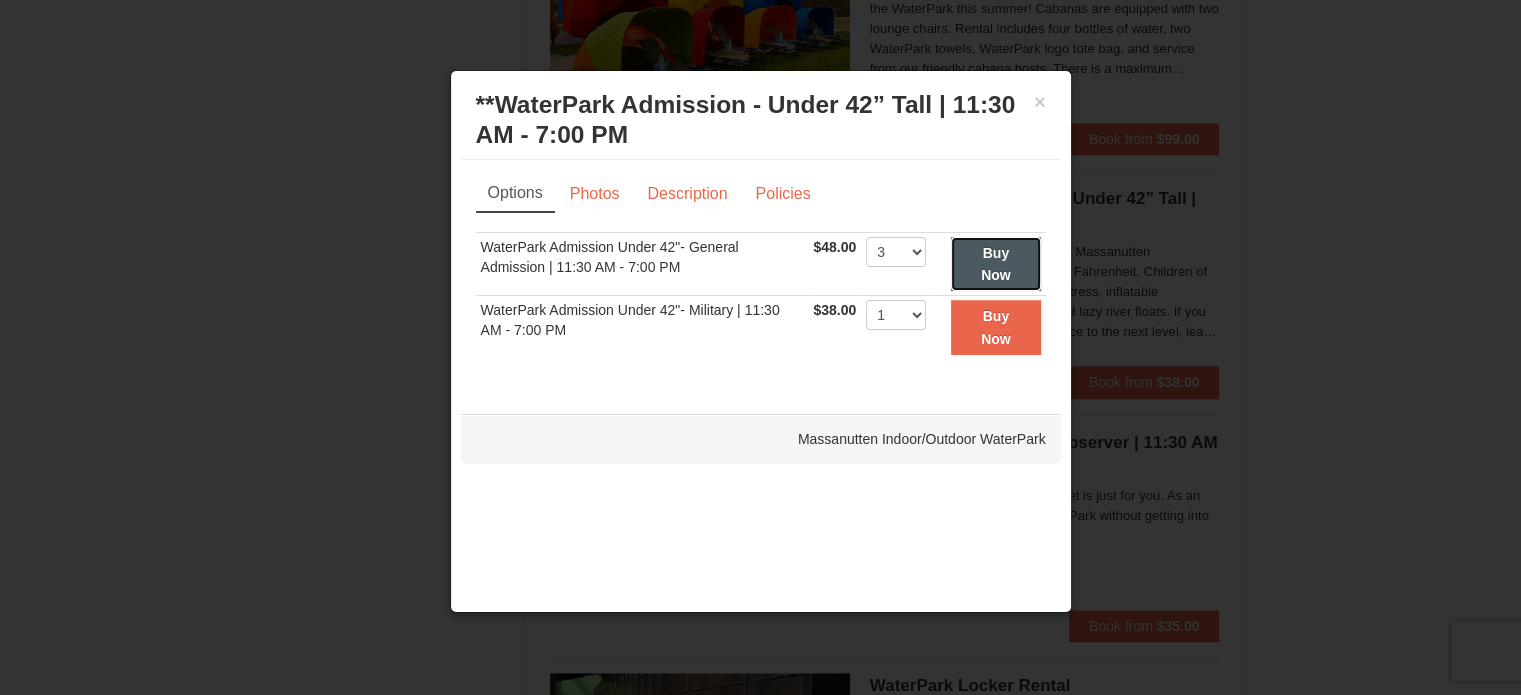click on "Buy Now" at bounding box center [995, 264] 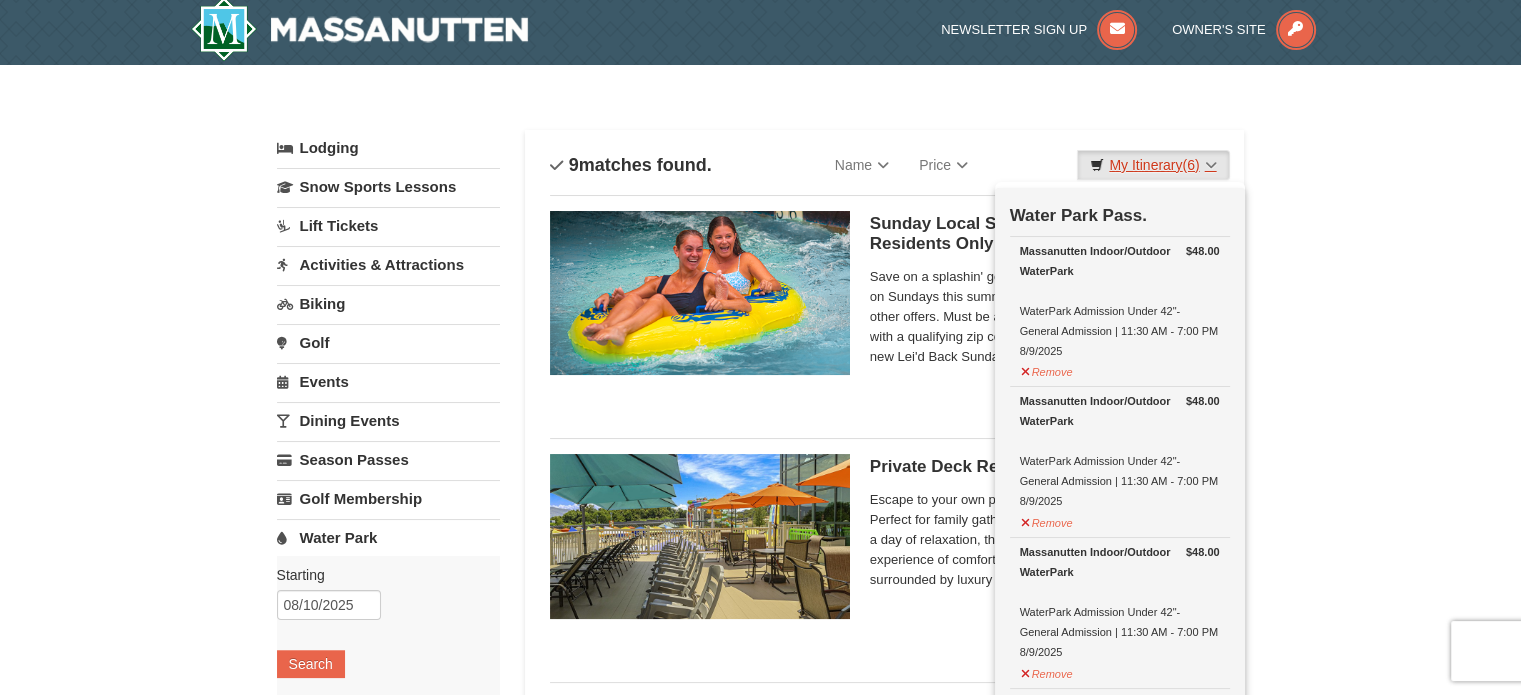 scroll, scrollTop: 6, scrollLeft: 0, axis: vertical 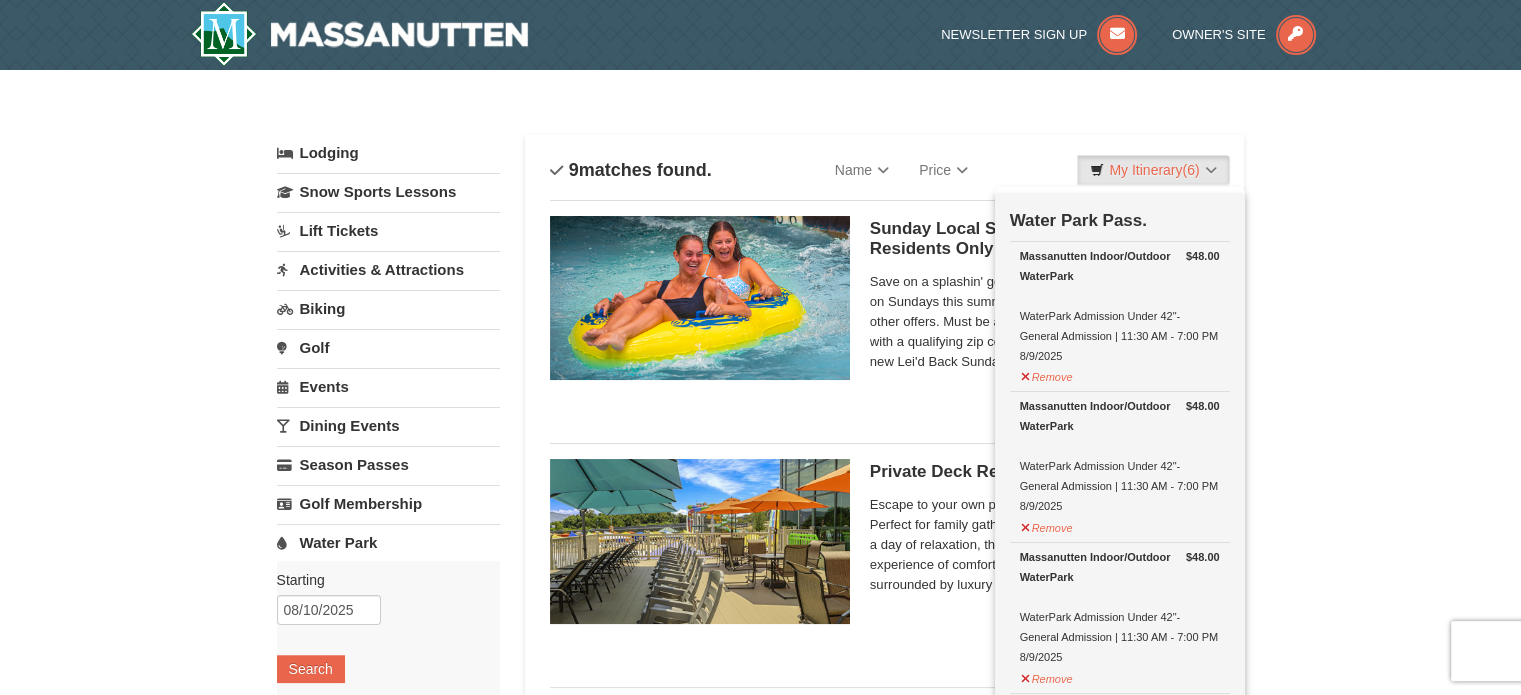 click on "×
Categories
List
Filter
My Itinerary (6)
Check Out Now
Water Park Pass.
$48.00
Massanutten Indoor/Outdoor WaterPark
WaterPark Admission Under 42"- General Admission | 11:30 AM - 7:00 PM
8/9/2025" at bounding box center [760, 1258] 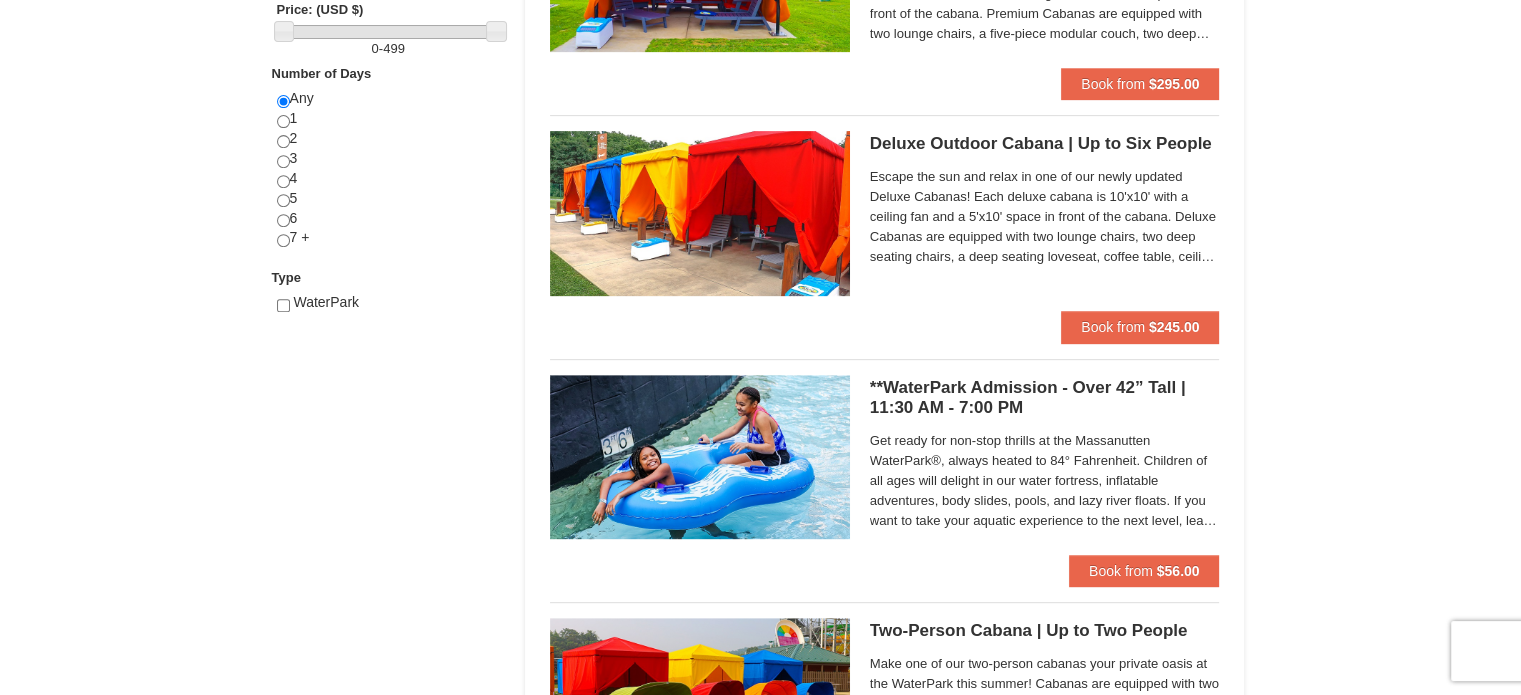 scroll, scrollTop: 0, scrollLeft: 0, axis: both 